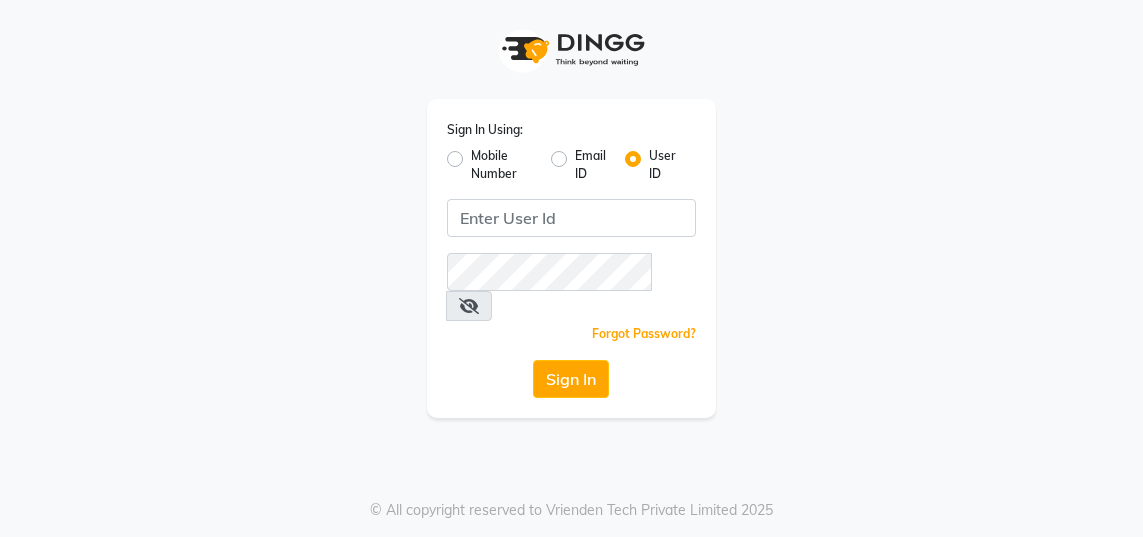 scroll, scrollTop: 0, scrollLeft: 0, axis: both 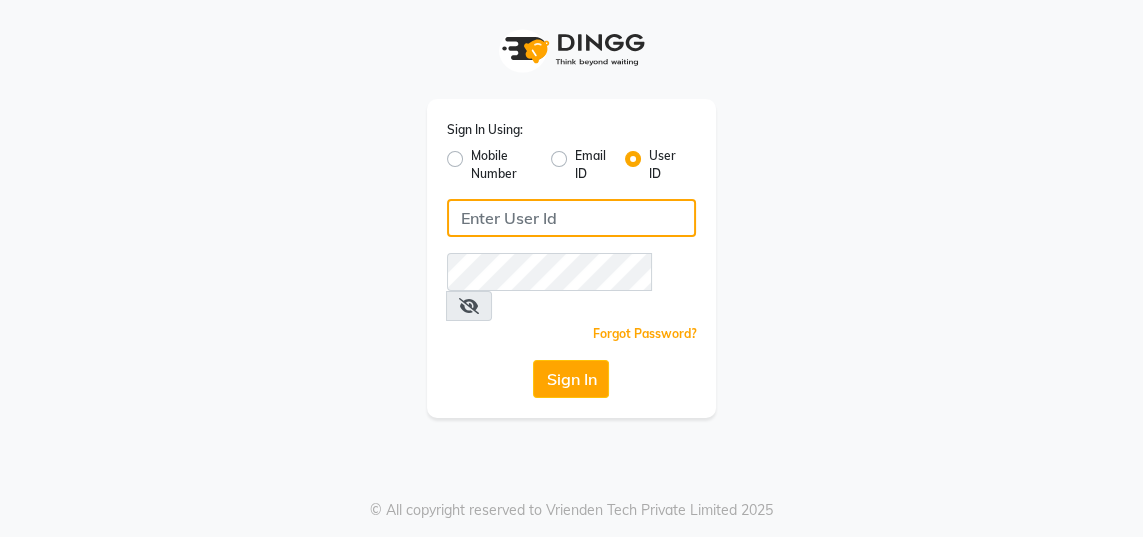 click 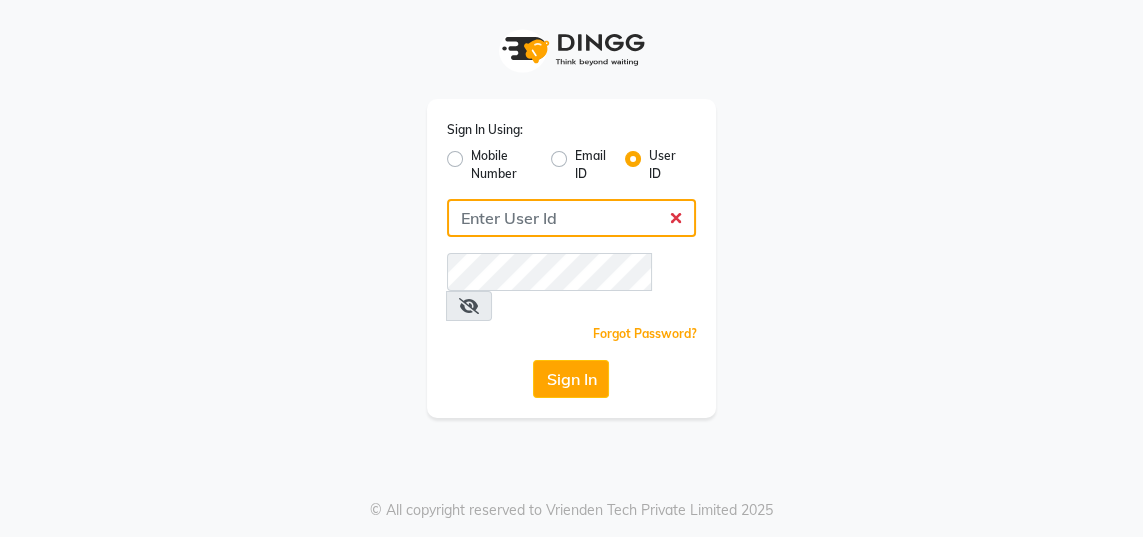 type on "gingerlinsalon" 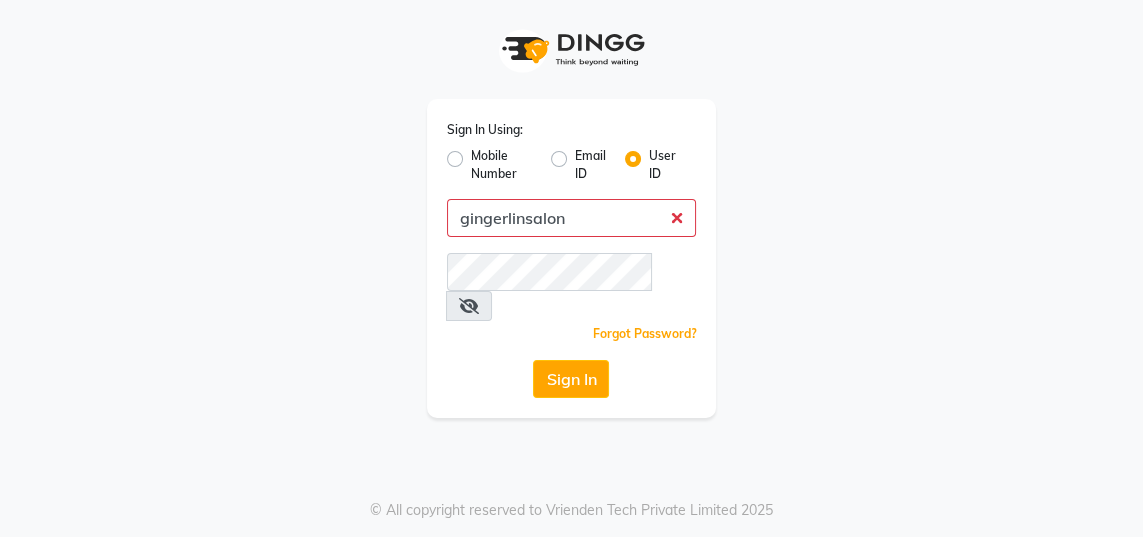 click on "Sign In" 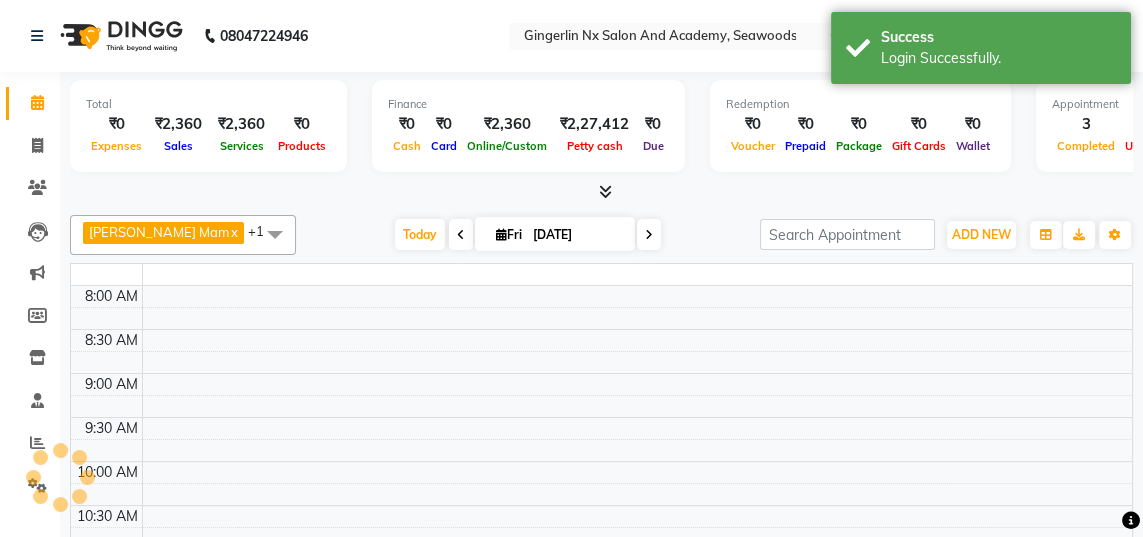 select on "en" 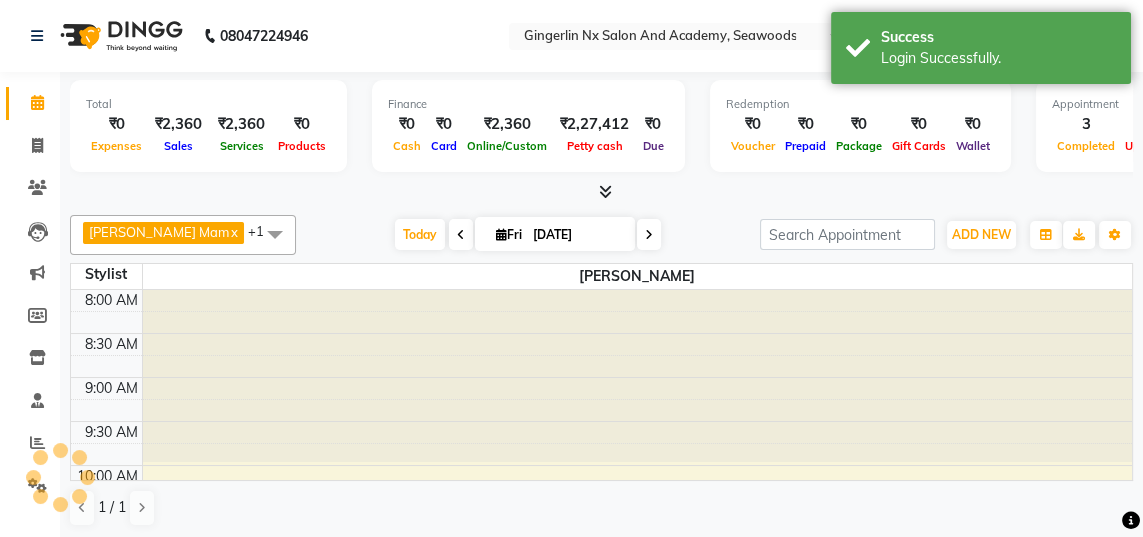 scroll, scrollTop: 0, scrollLeft: 0, axis: both 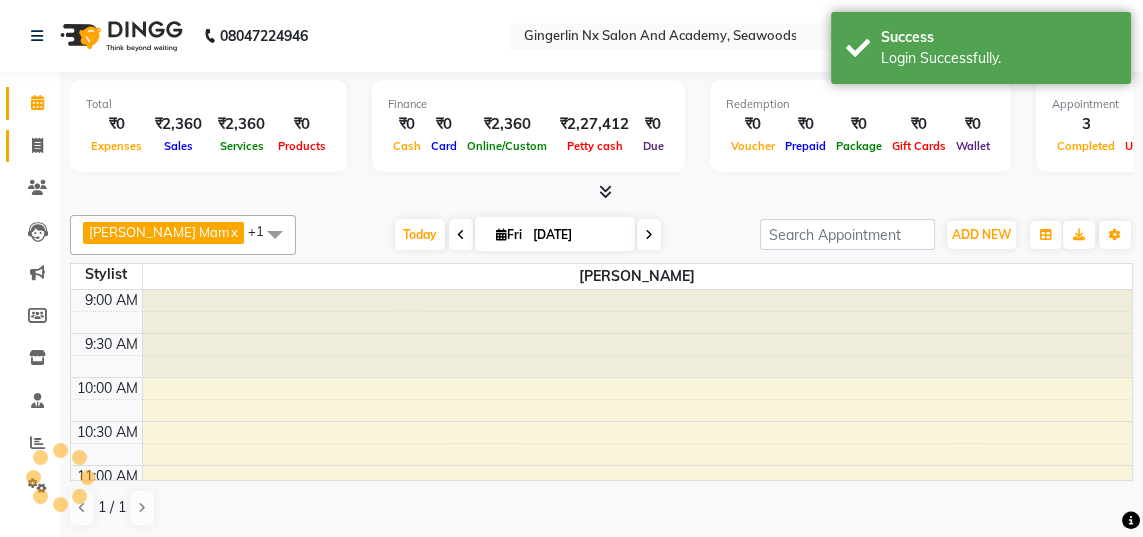 click 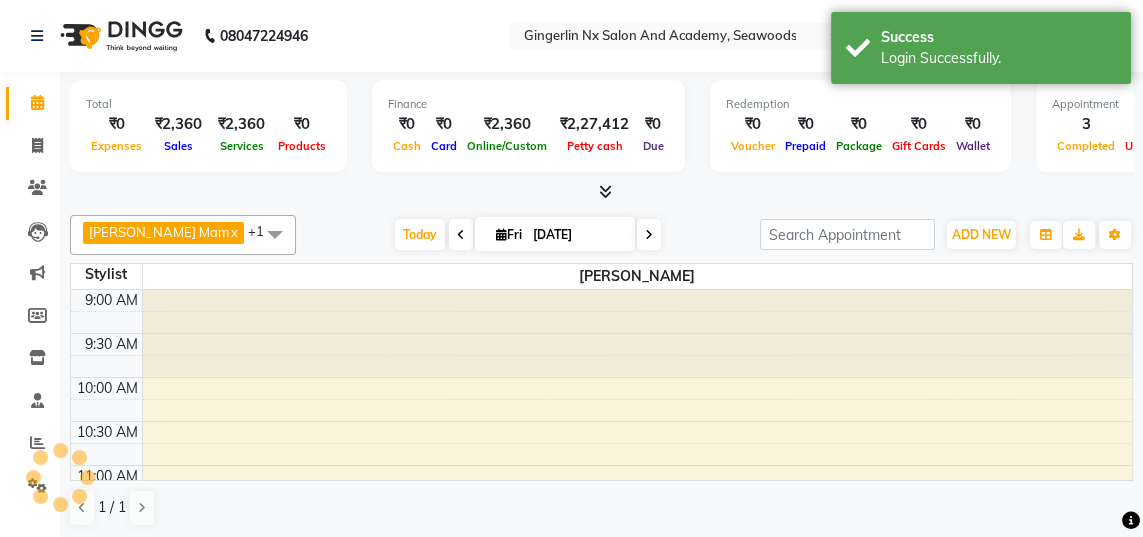 select on "service" 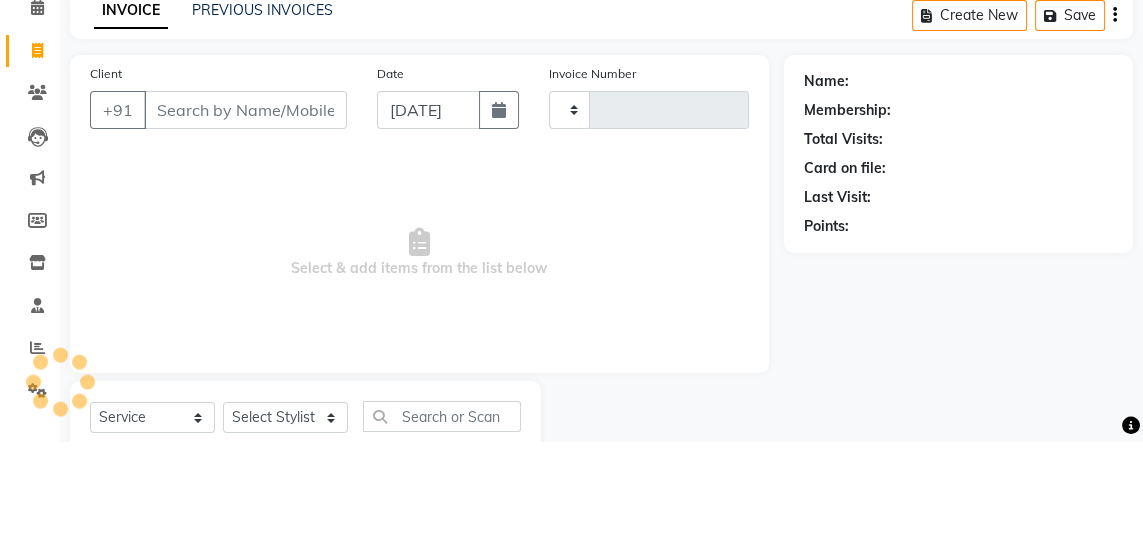 type on "0399" 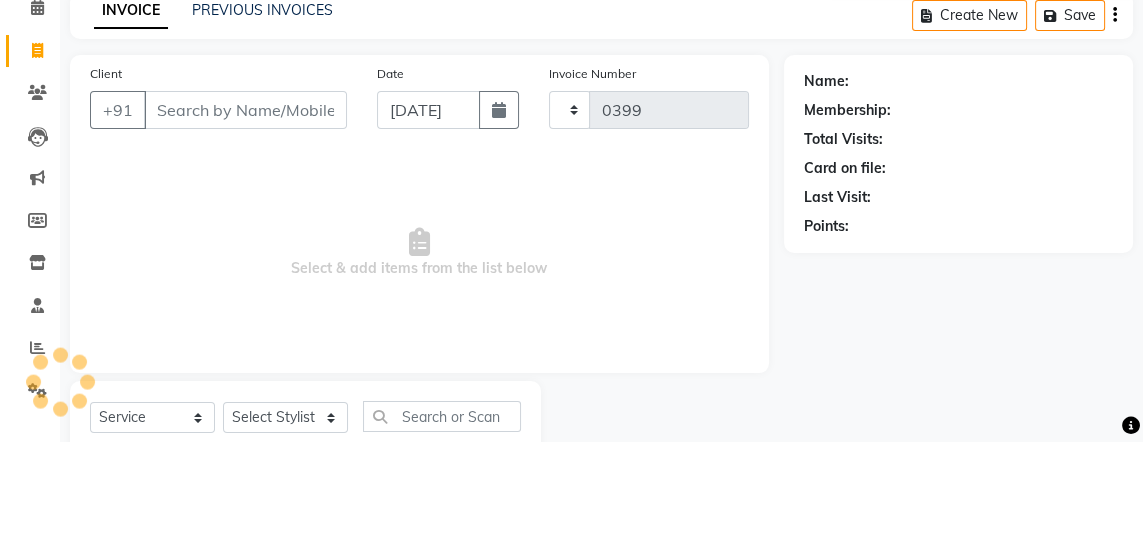 select on "480" 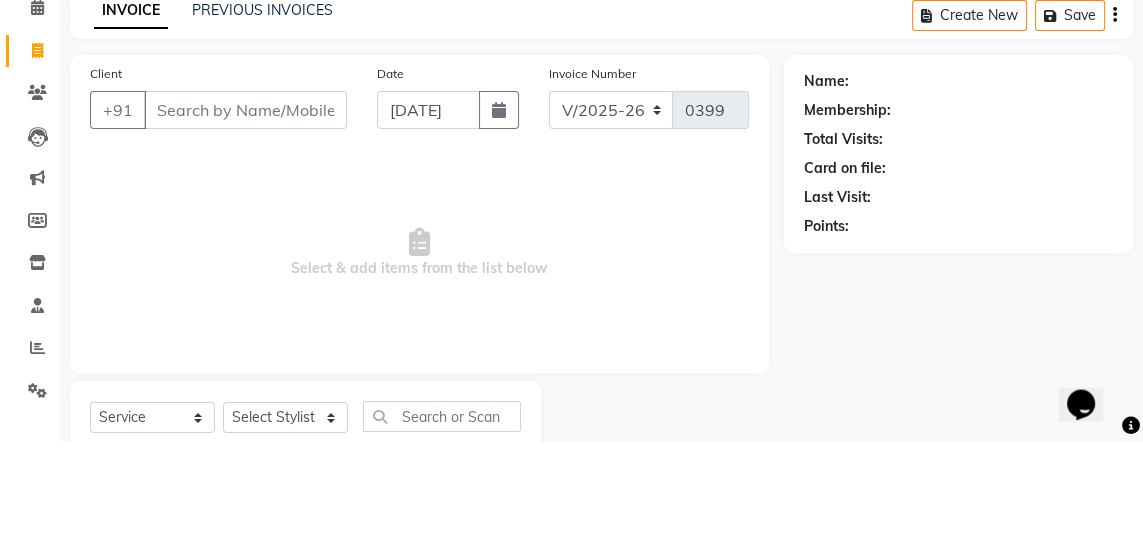 scroll, scrollTop: 0, scrollLeft: 0, axis: both 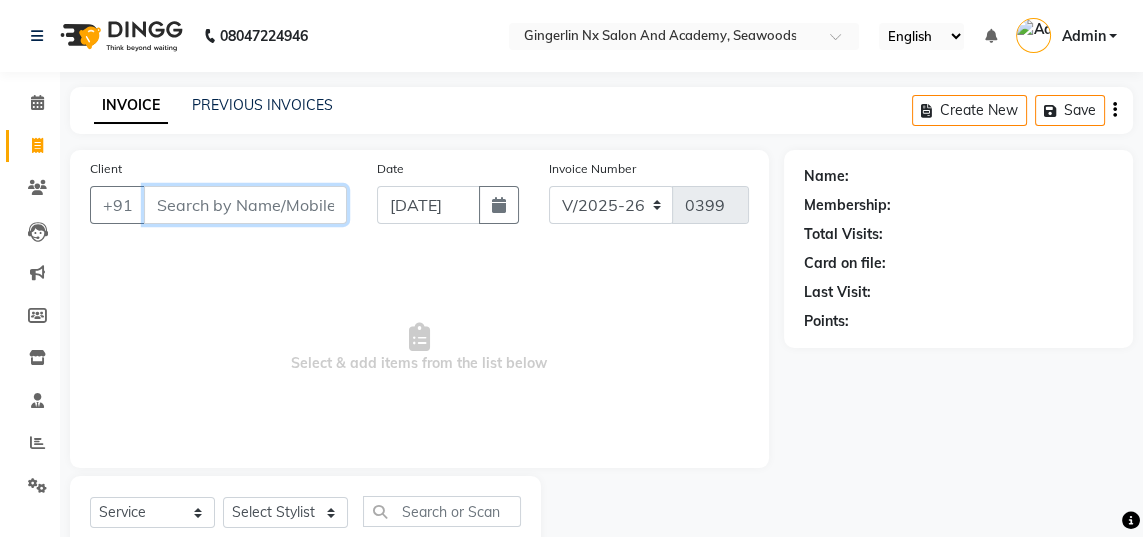 click on "Client" at bounding box center [245, 205] 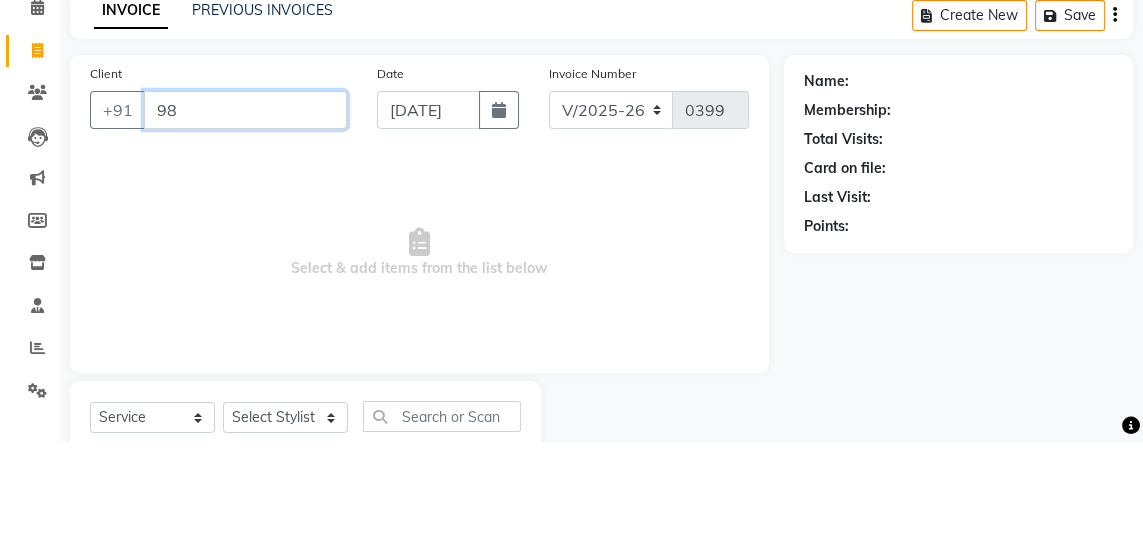 type on "9" 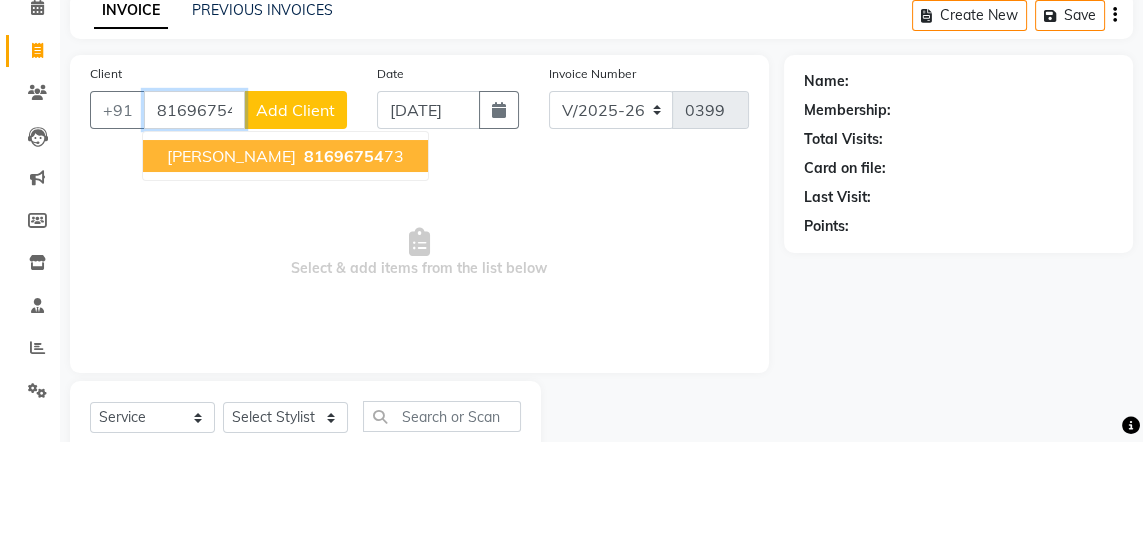 click on "81696754 73" at bounding box center [352, 251] 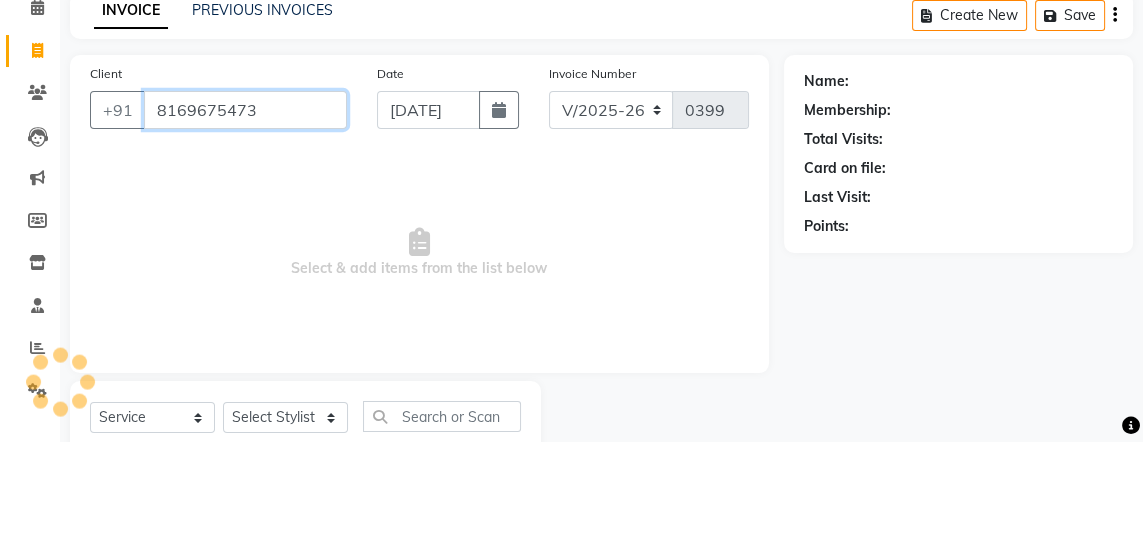 type on "8169675473" 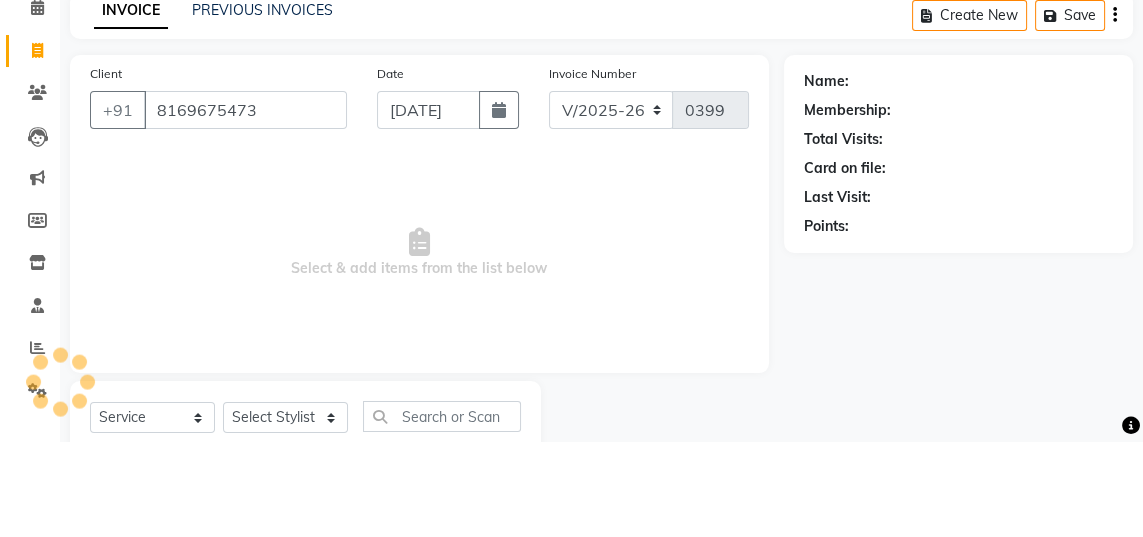 select on "2: Object" 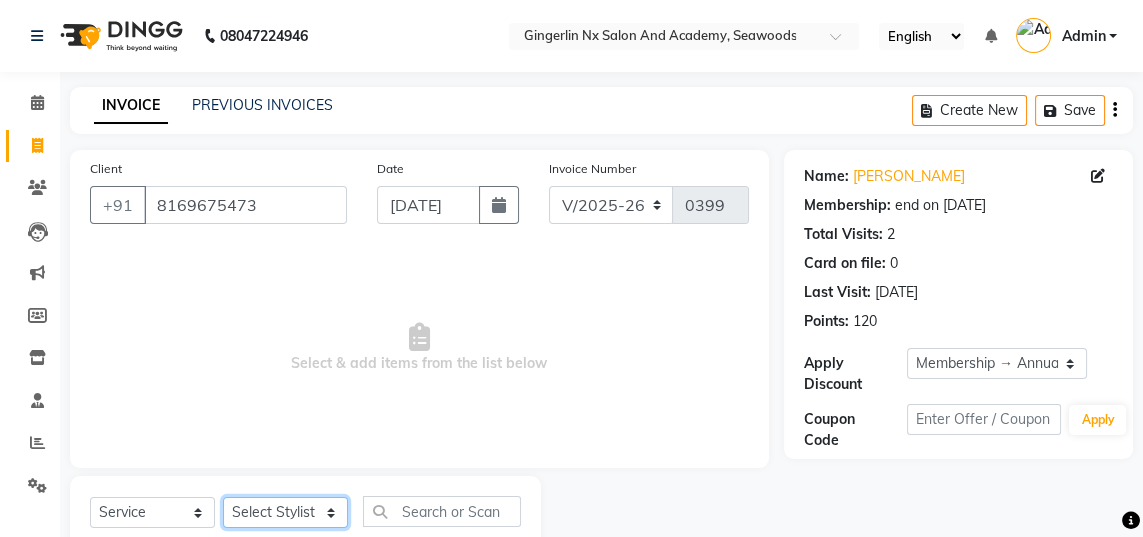 click on "Select Stylist Jaya Sajida Samar Sashina Sheetal Tosif" 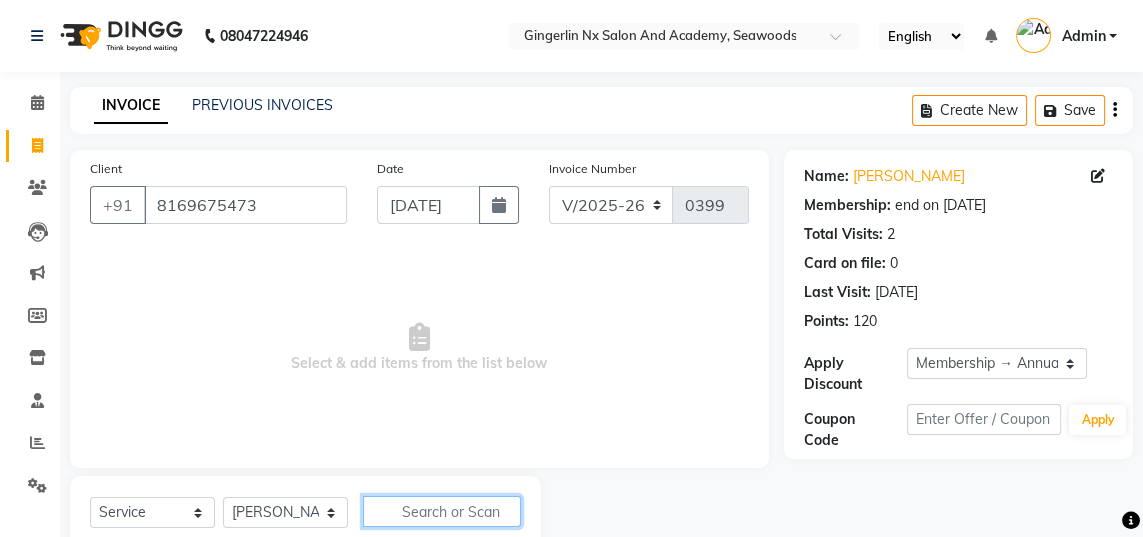 click 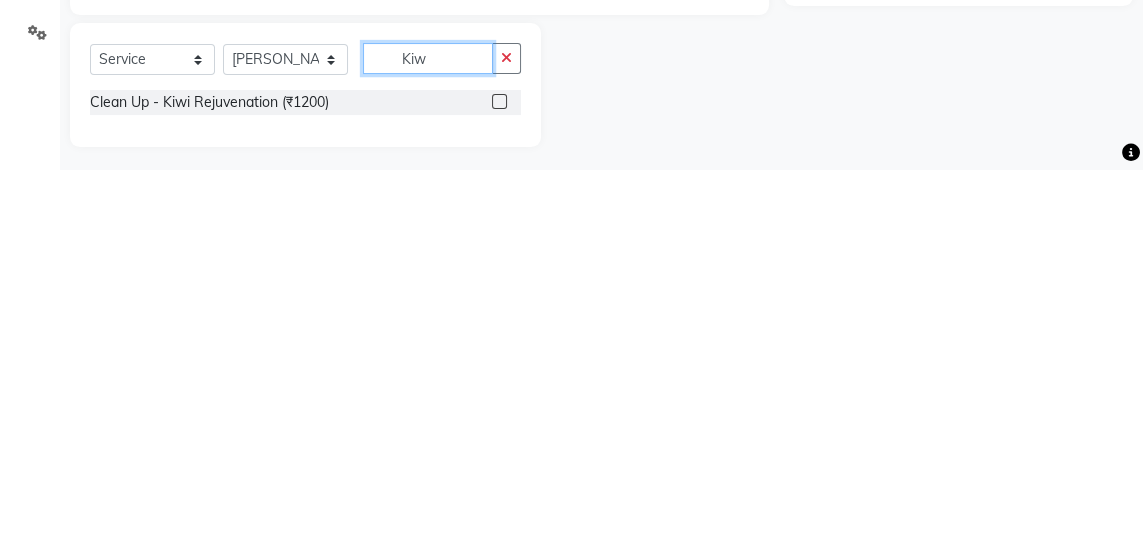 scroll, scrollTop: 93, scrollLeft: 0, axis: vertical 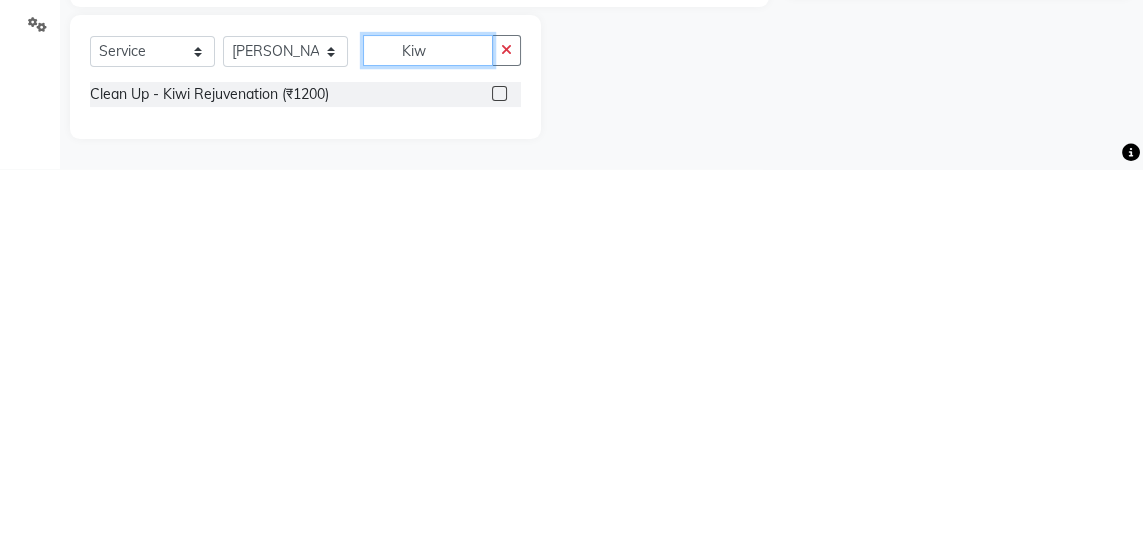 type on "Kiw" 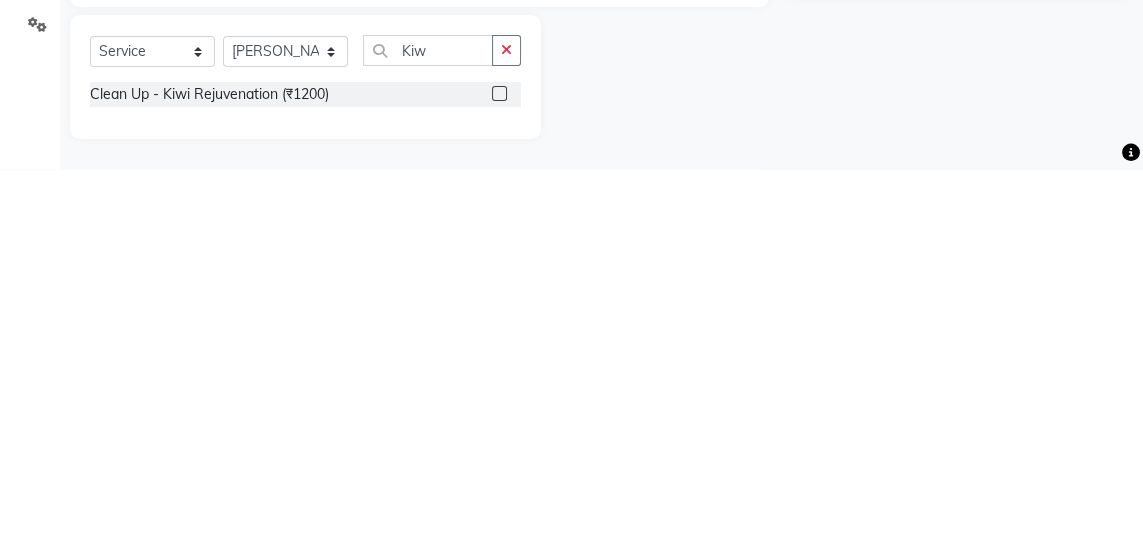 click 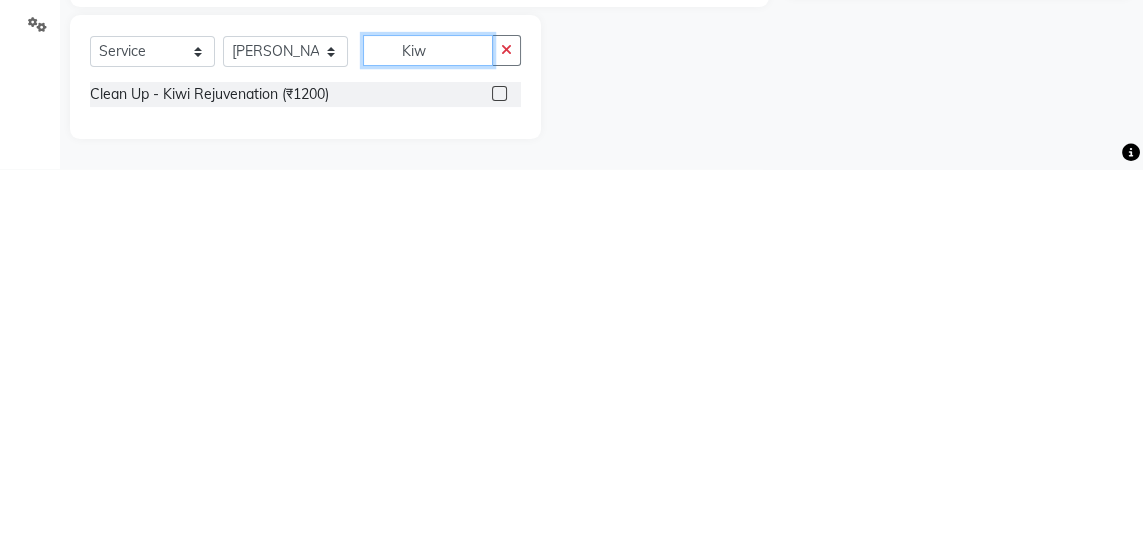type 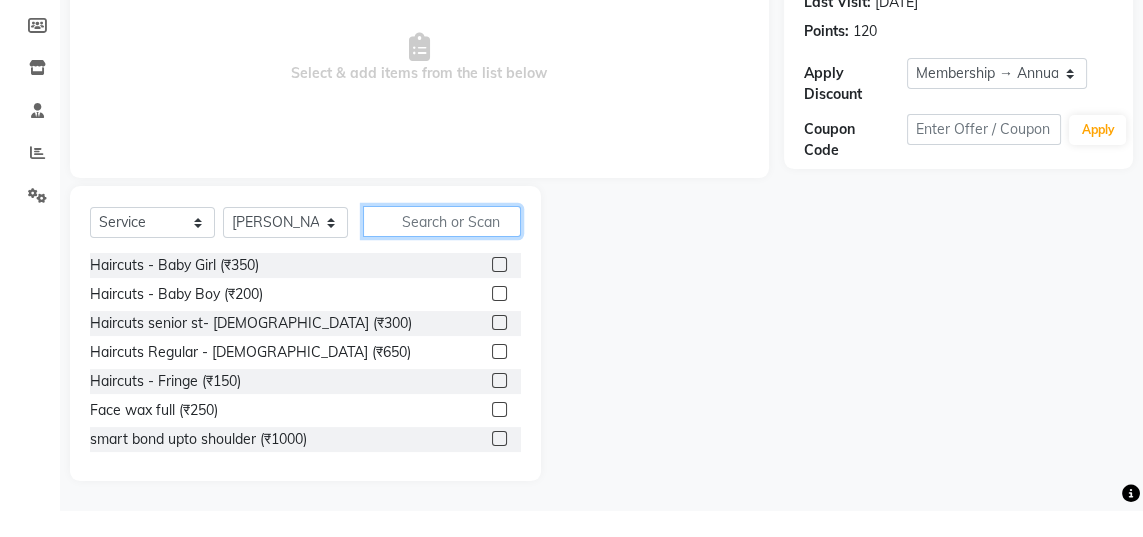 scroll, scrollTop: 263, scrollLeft: 0, axis: vertical 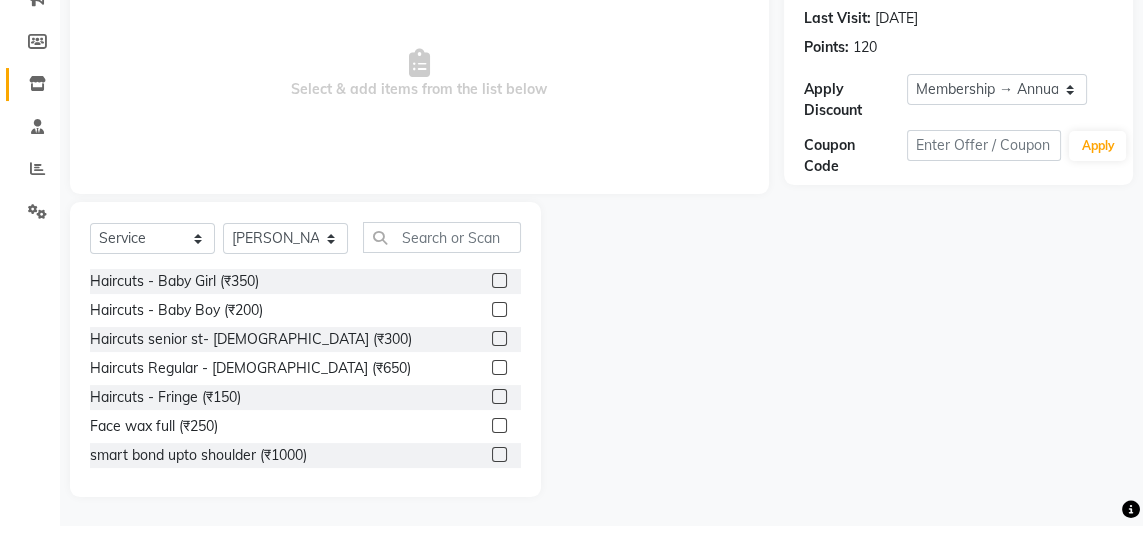 click 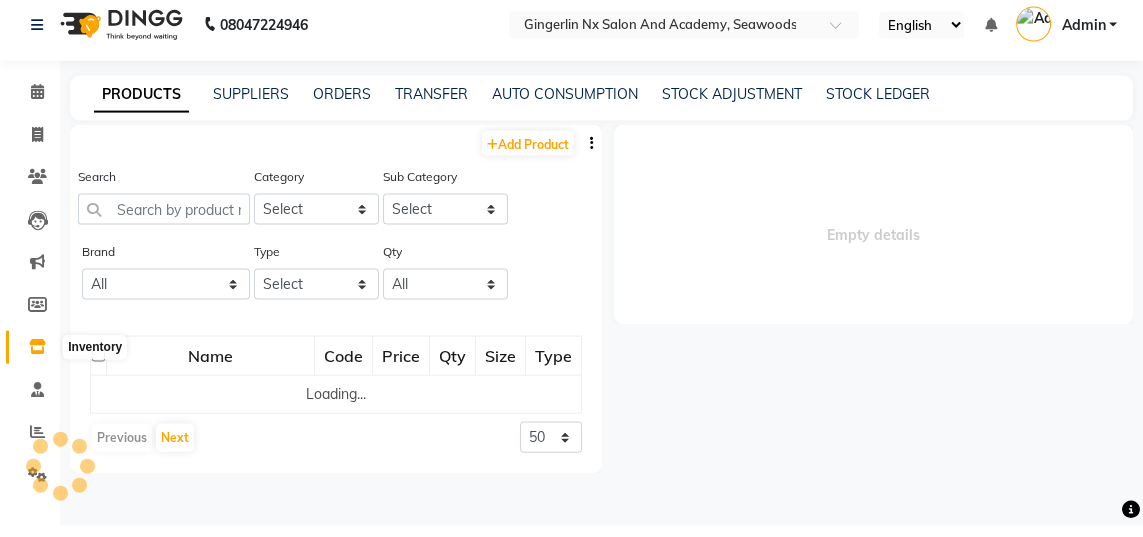 scroll, scrollTop: 0, scrollLeft: 0, axis: both 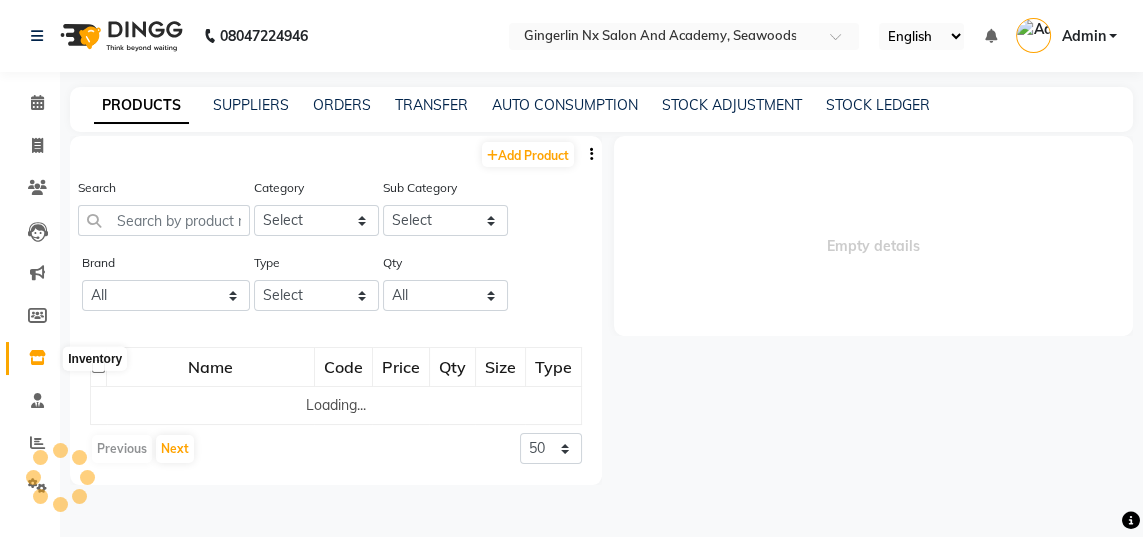 select 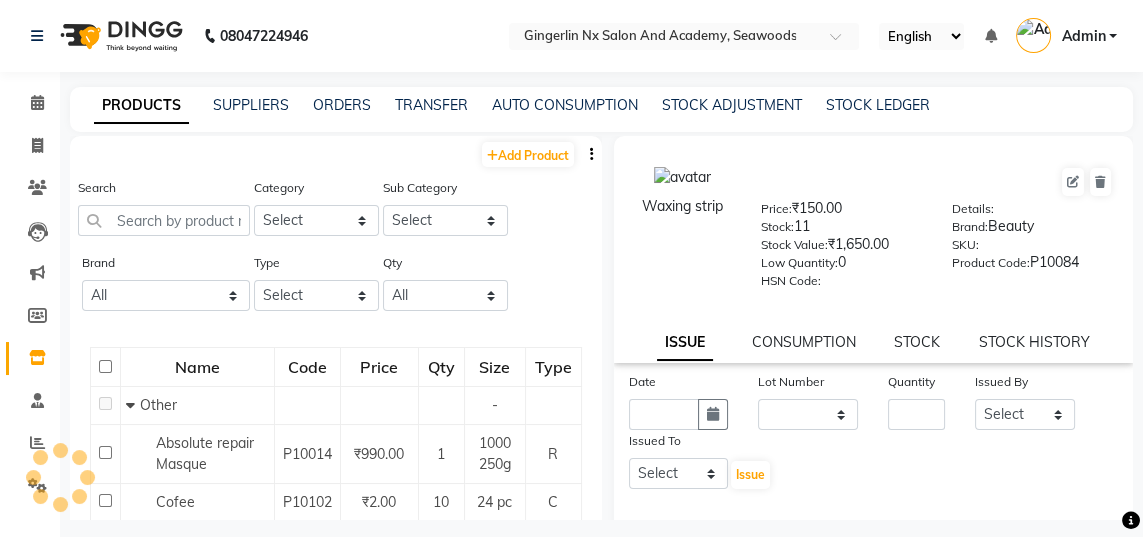 click on "PRODUCTS" 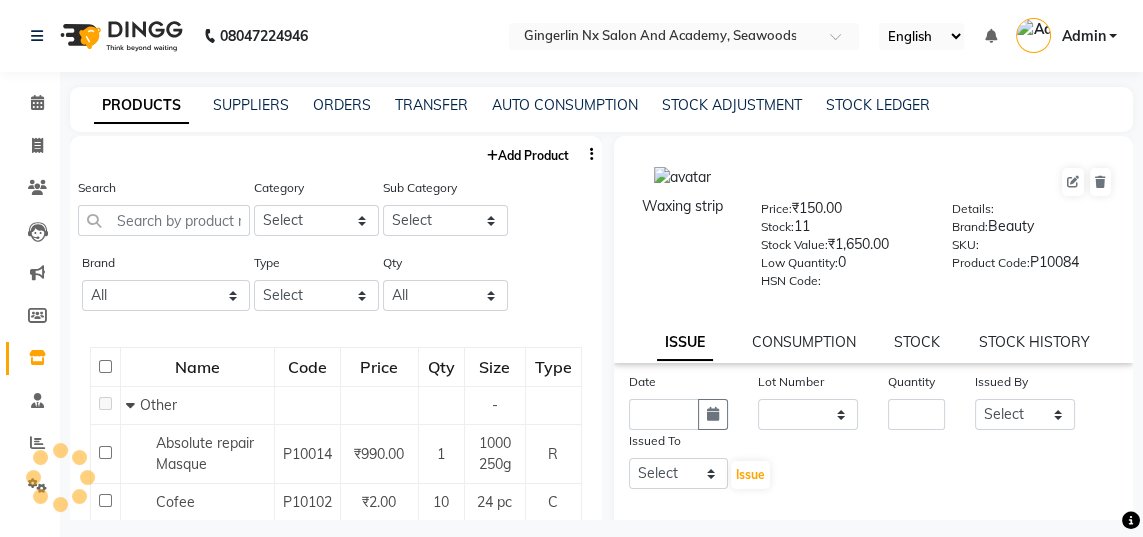 click on "Add Product" 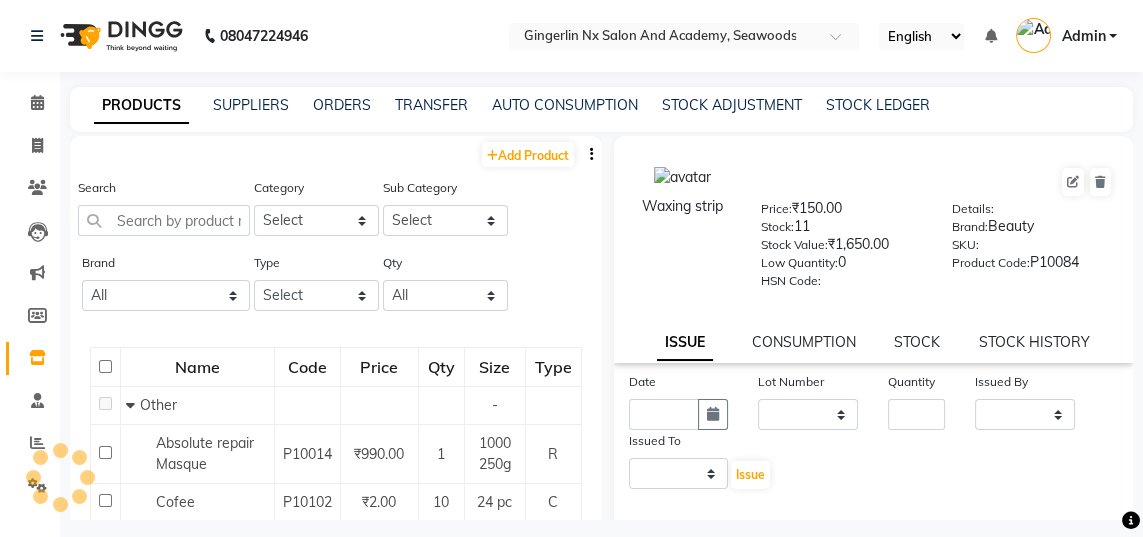 select on "true" 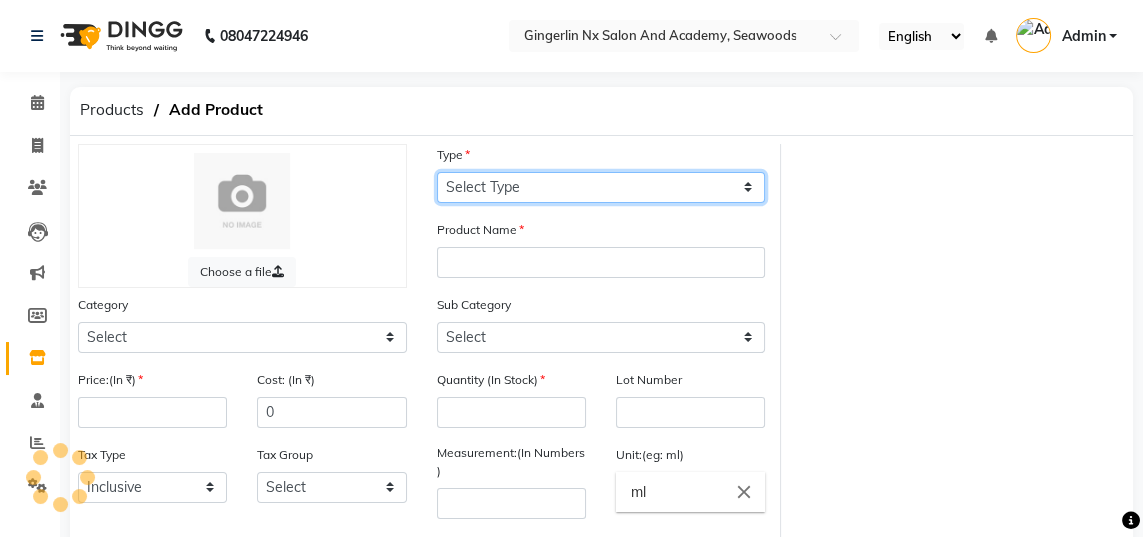 click on "Select Type Both Retail Consumable" 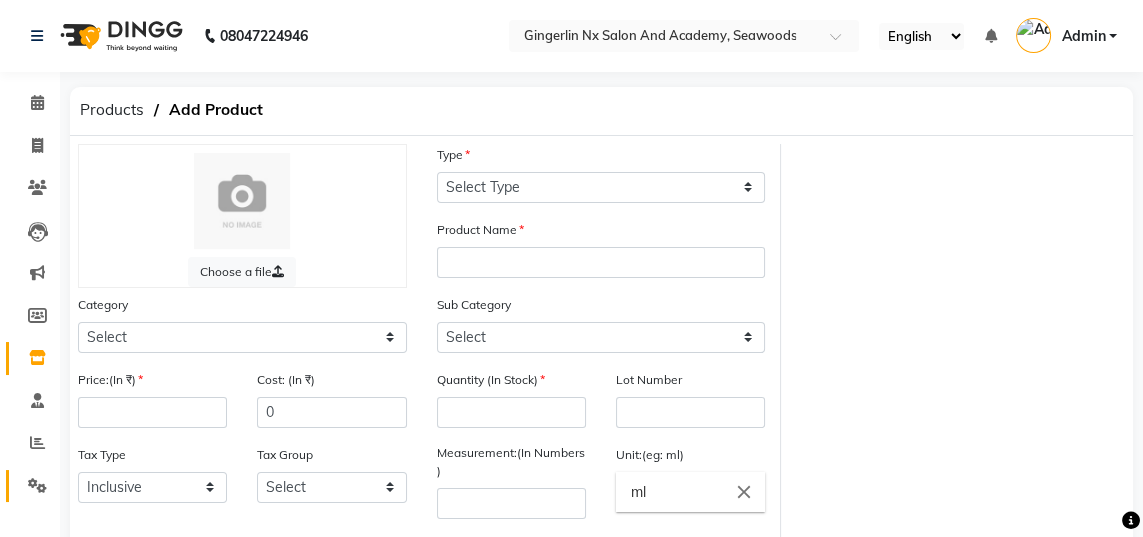 click 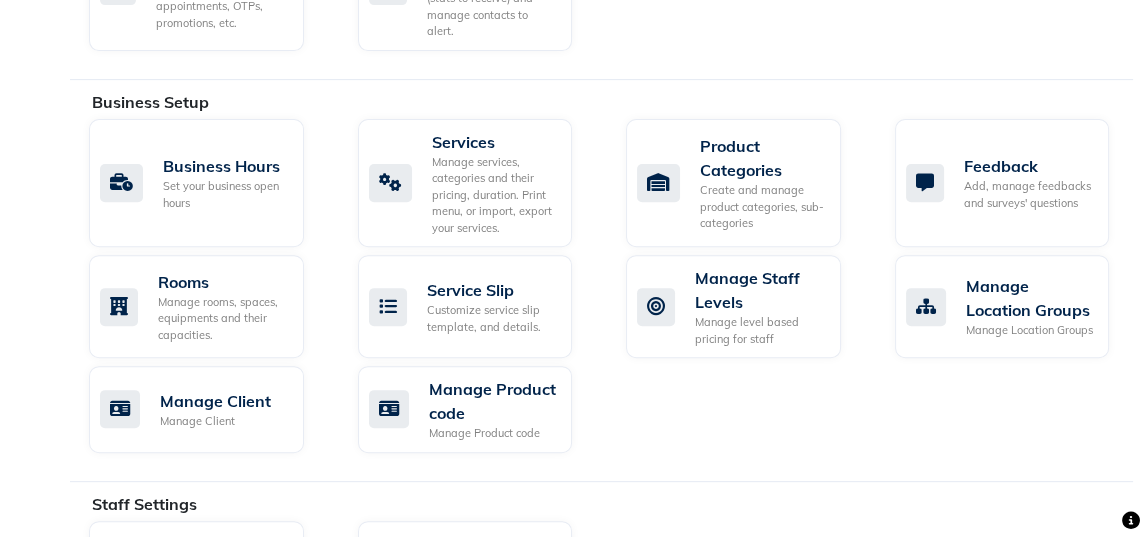 scroll, scrollTop: 812, scrollLeft: 0, axis: vertical 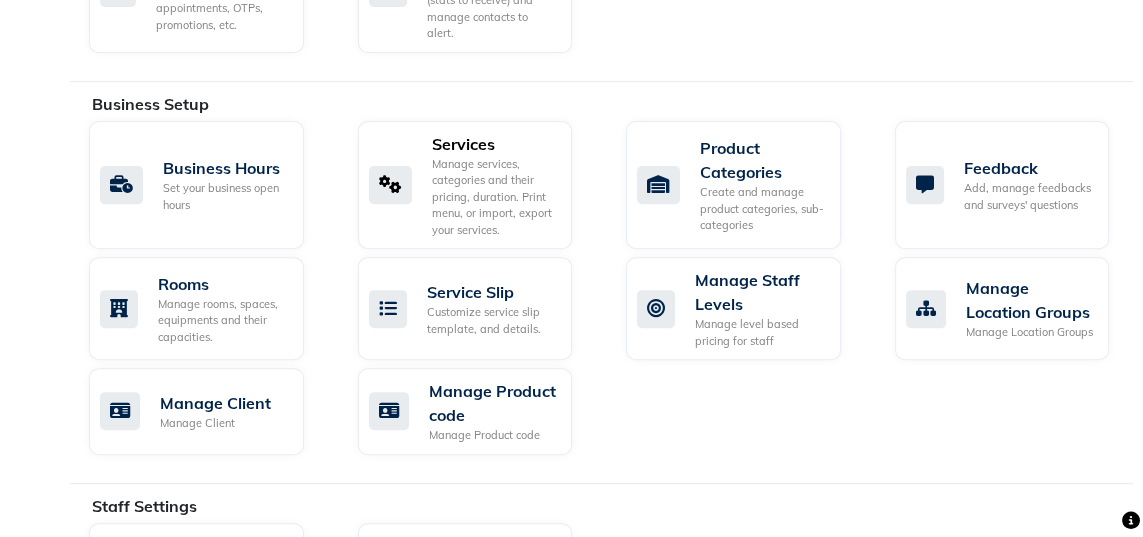 click on "Manage services, categories and their pricing, duration. Print menu, or import, export your services." 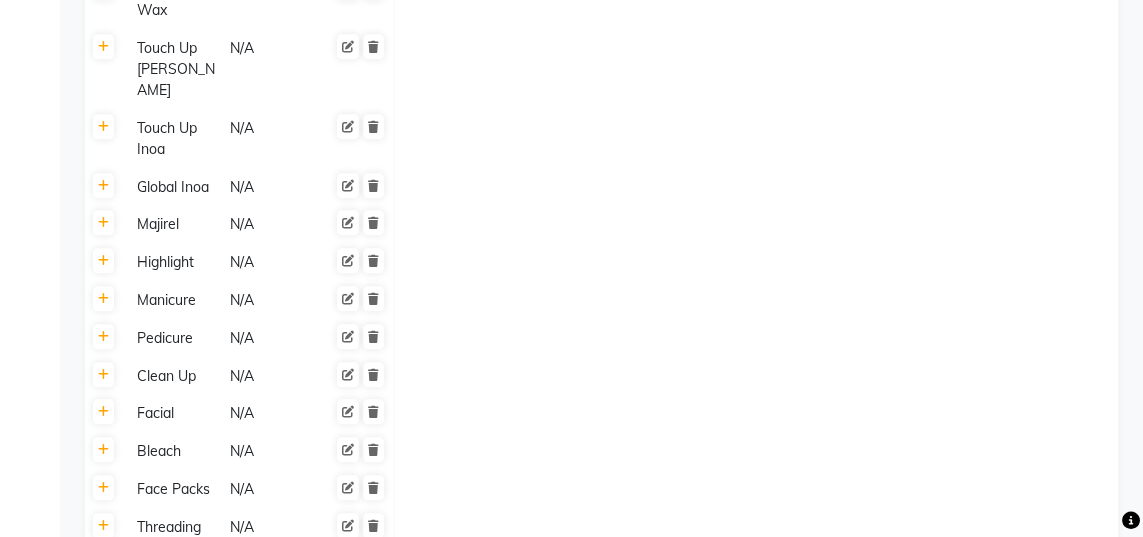 scroll, scrollTop: 2541, scrollLeft: 0, axis: vertical 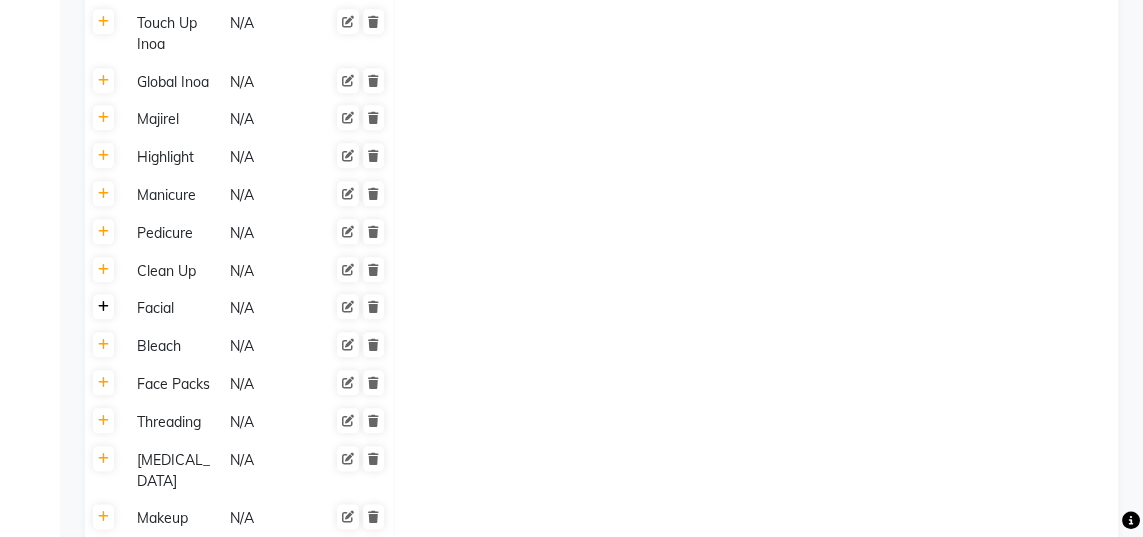 click 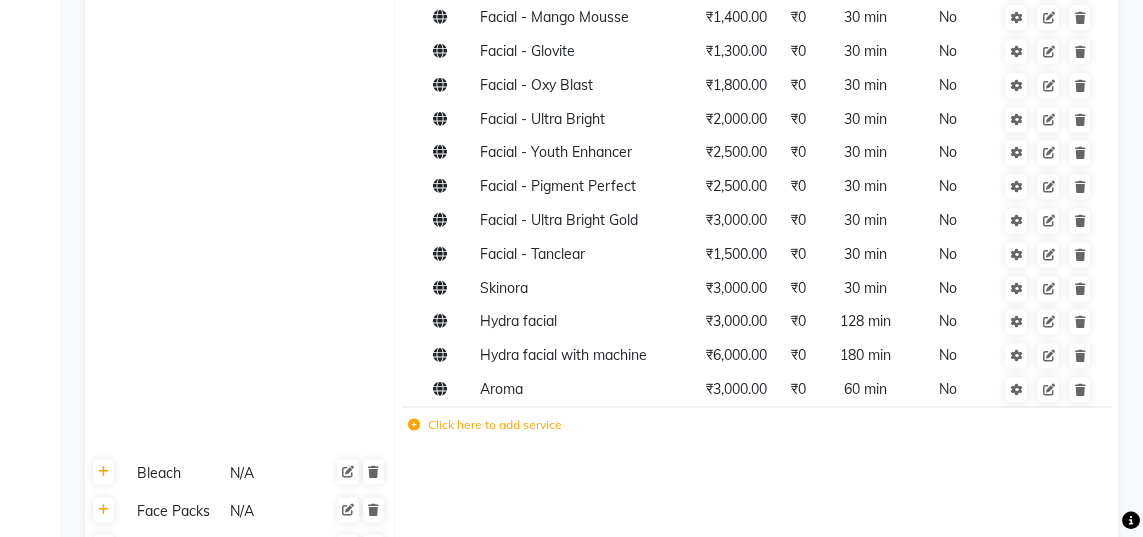 scroll, scrollTop: 2942, scrollLeft: 0, axis: vertical 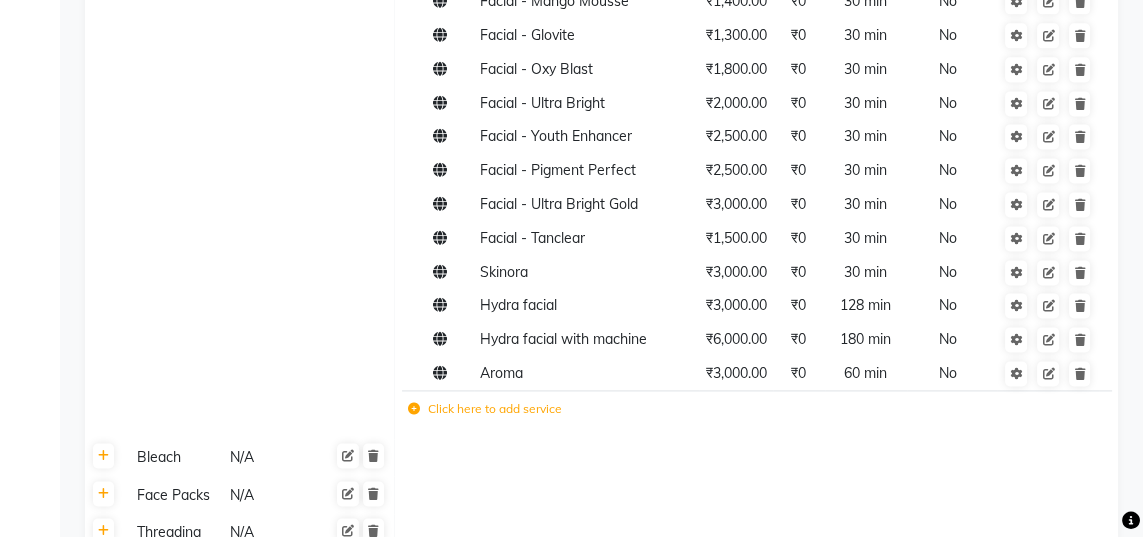click on "Click here to add service" 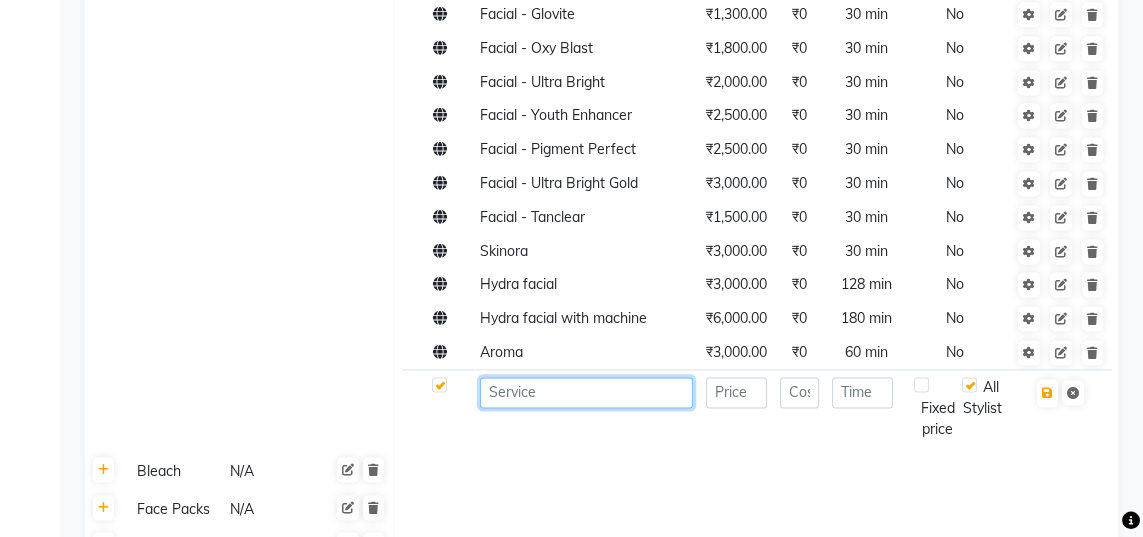 click 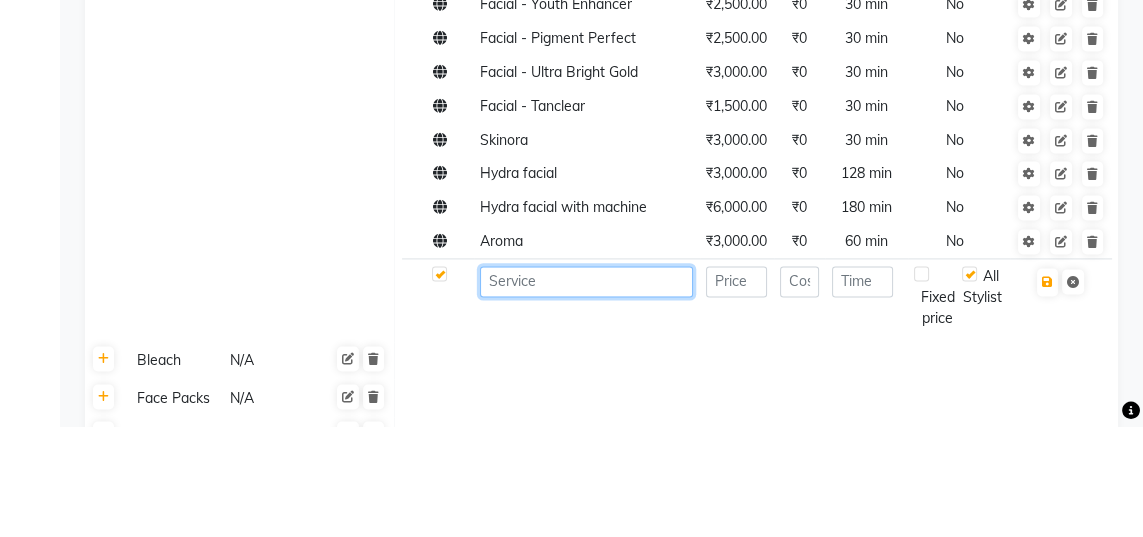 scroll, scrollTop: 2942, scrollLeft: 0, axis: vertical 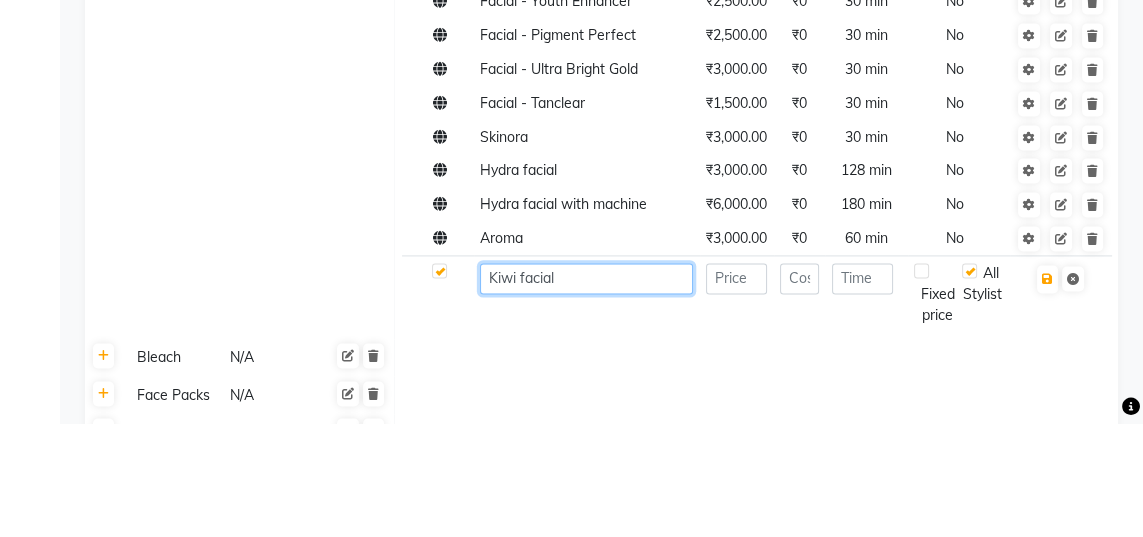 type on "Kiwi facial" 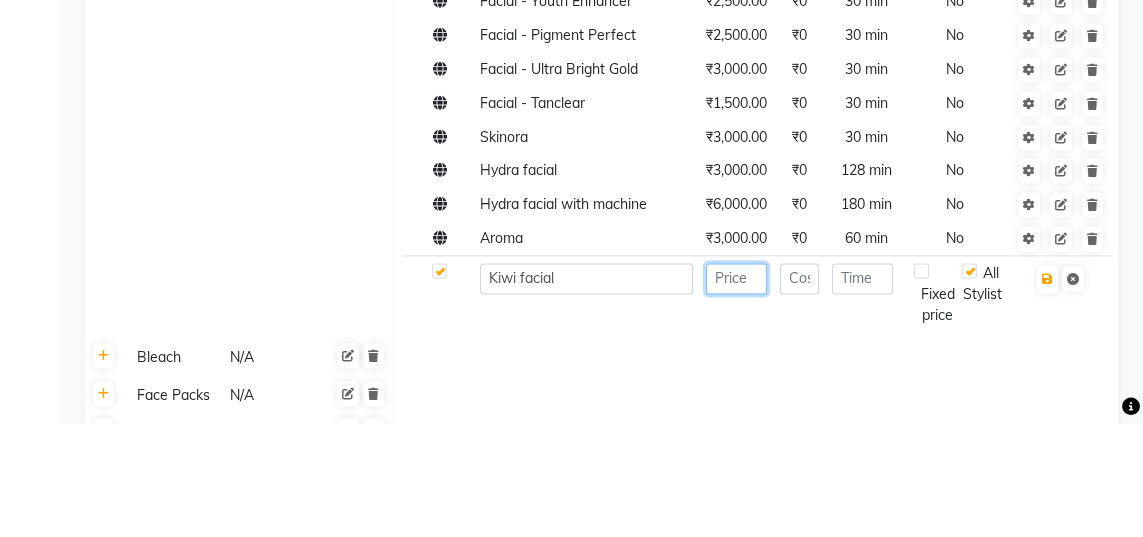 click 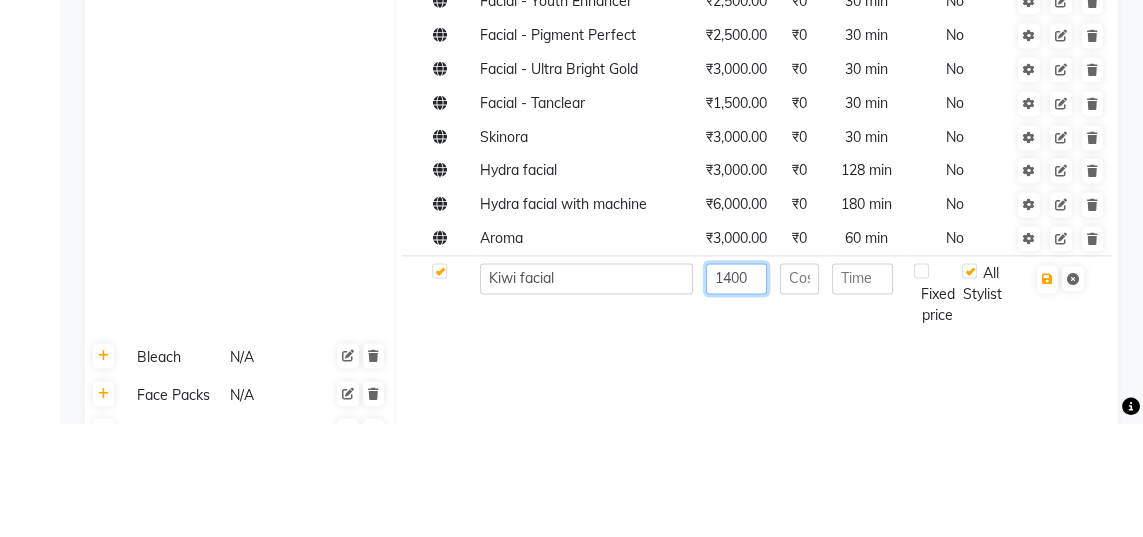 type on "1400" 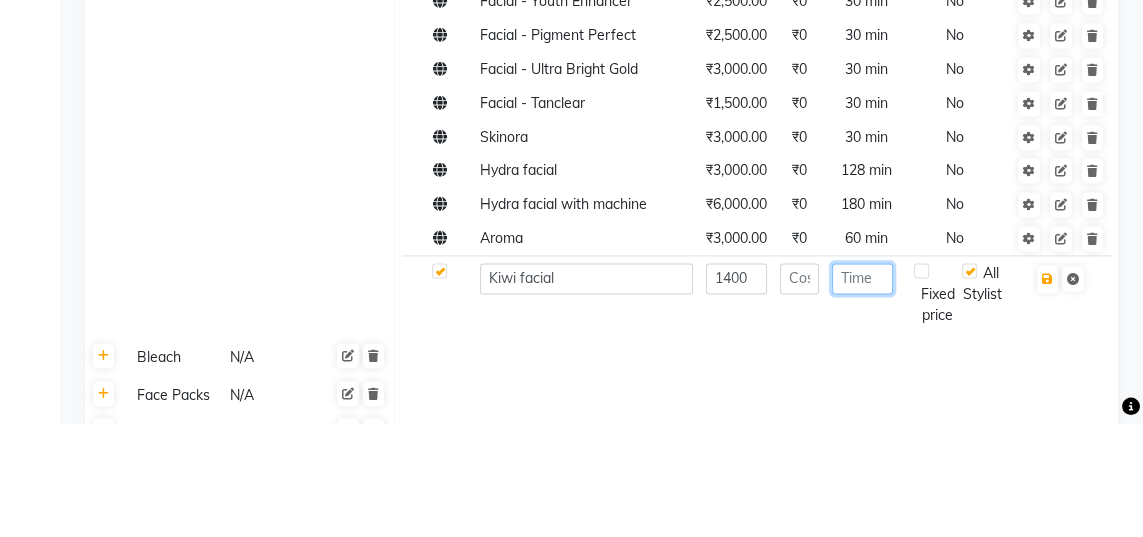 click 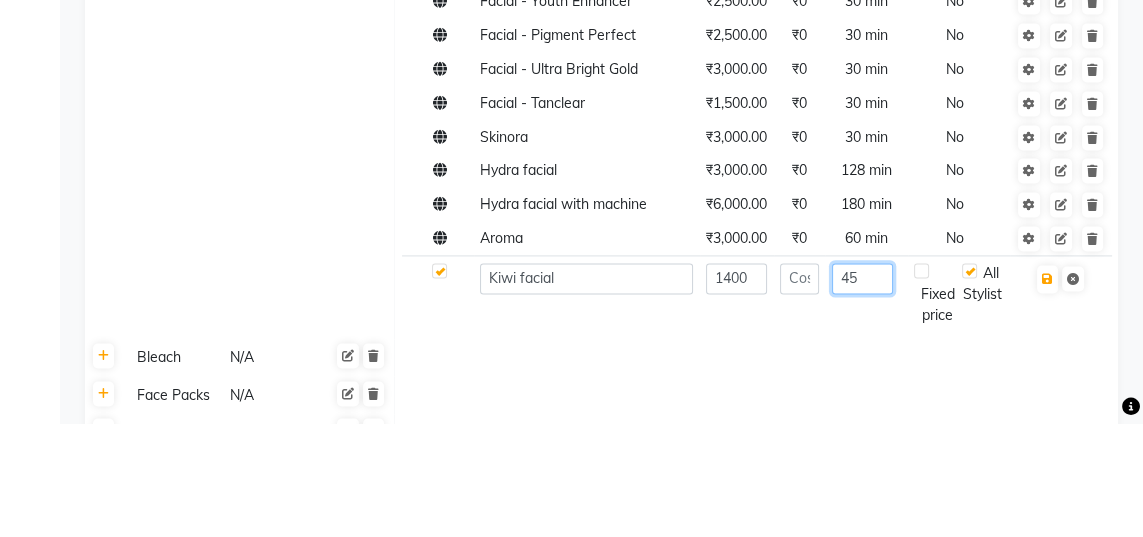 type on "45" 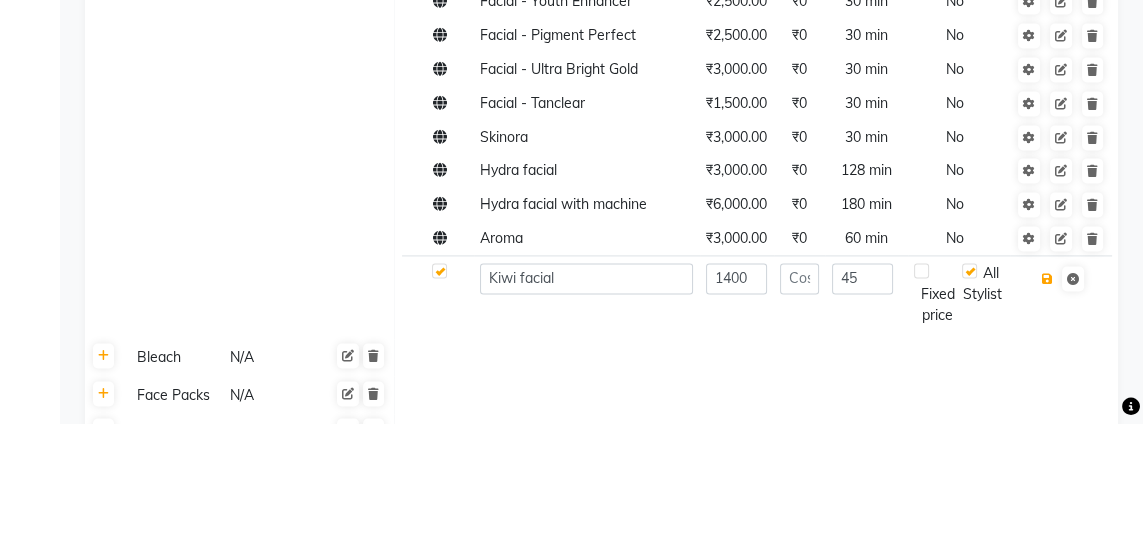 click at bounding box center [1047, 393] 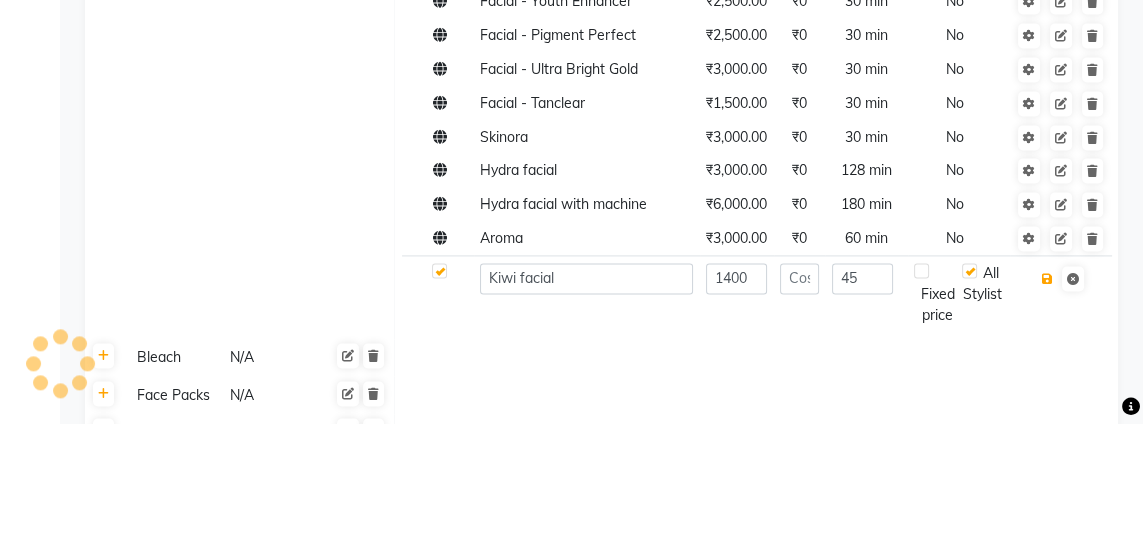 scroll, scrollTop: 2942, scrollLeft: 0, axis: vertical 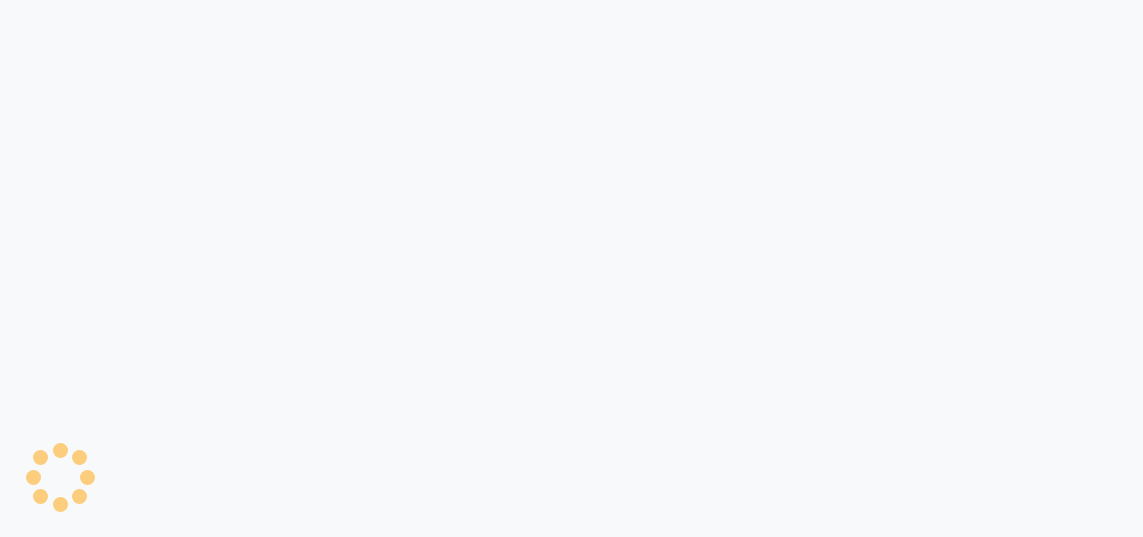 select on "480" 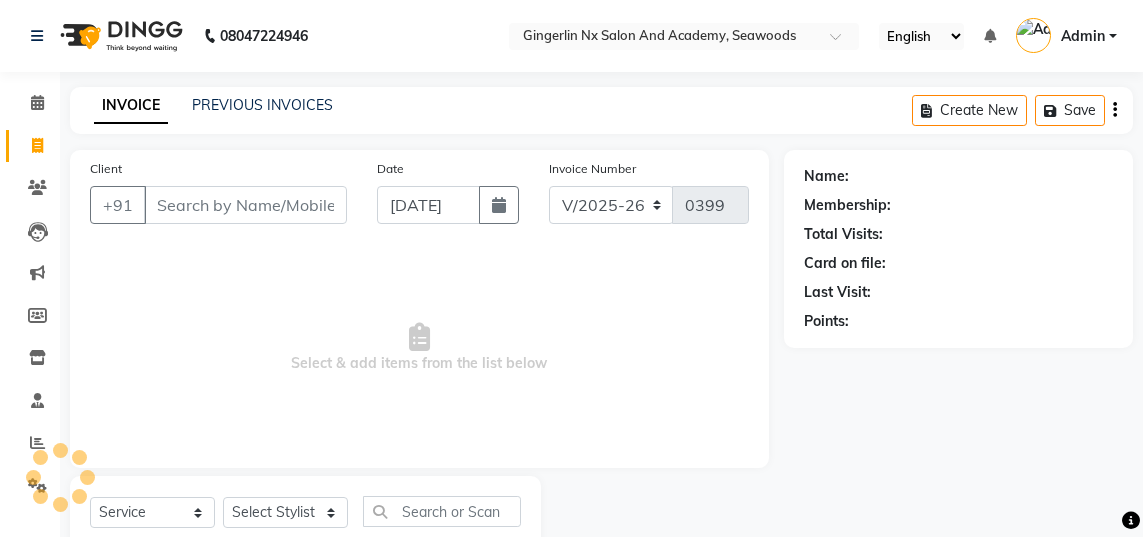 scroll, scrollTop: 0, scrollLeft: 0, axis: both 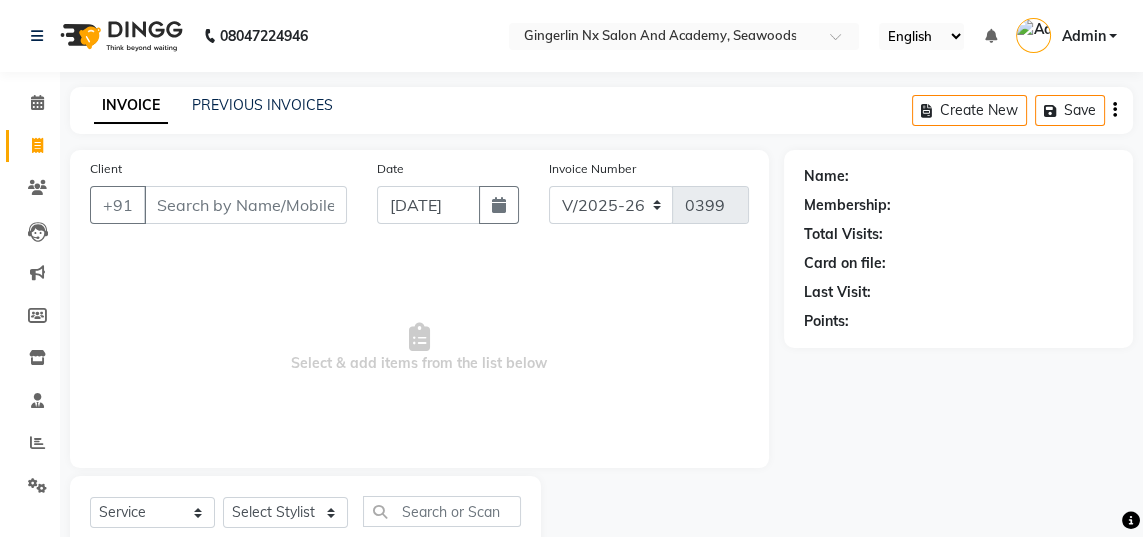 click on "Client" at bounding box center [245, 205] 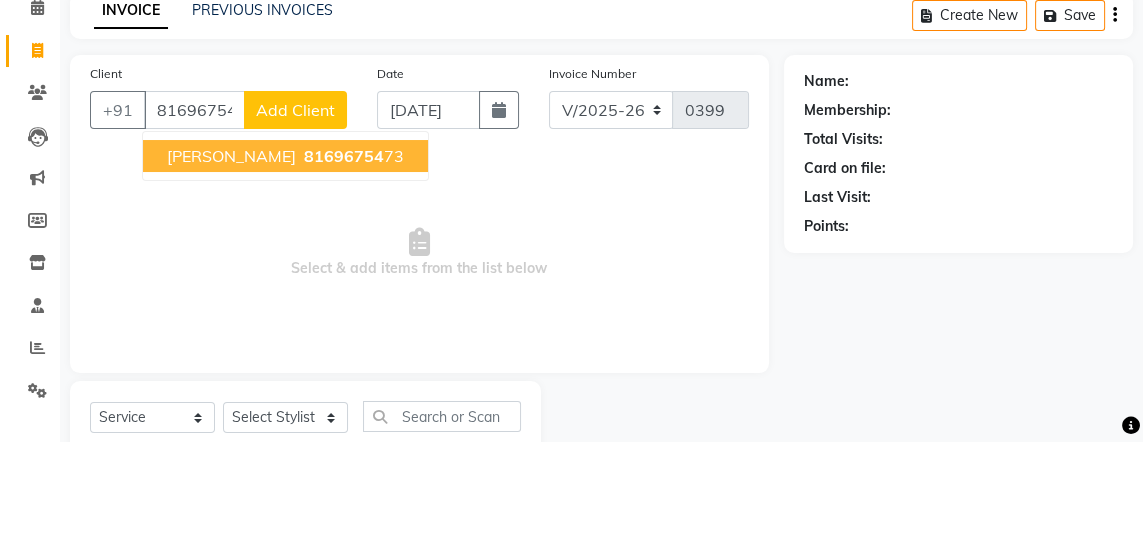 click on "81696754" at bounding box center (344, 251) 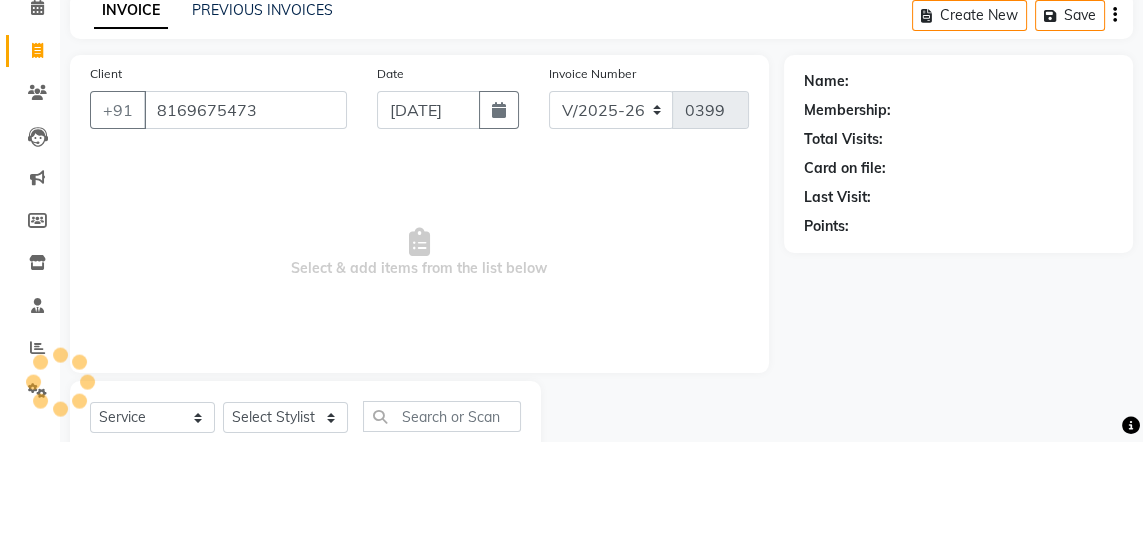 type on "8169675473" 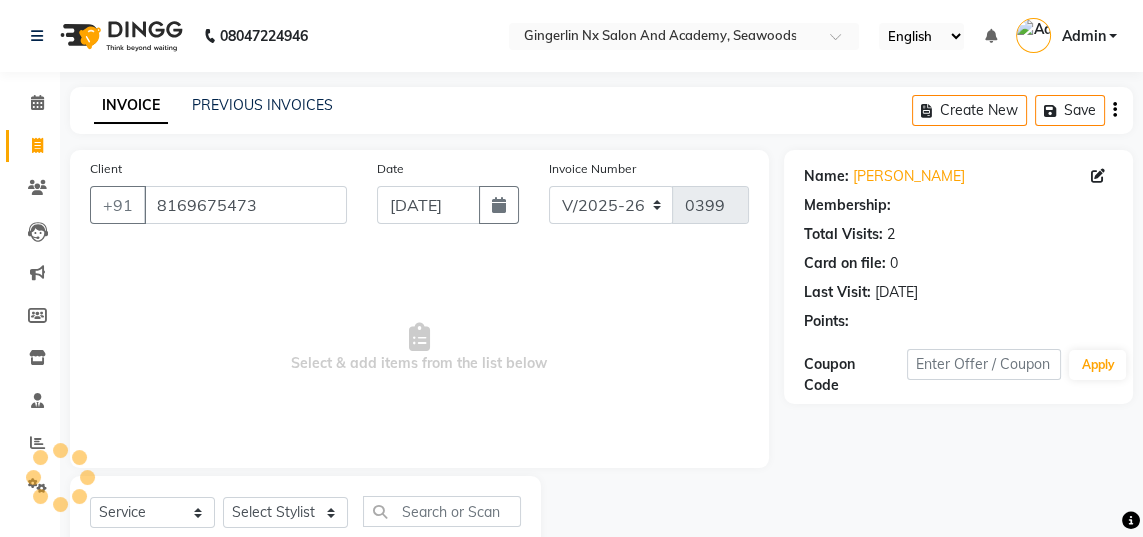 select on "2: Object" 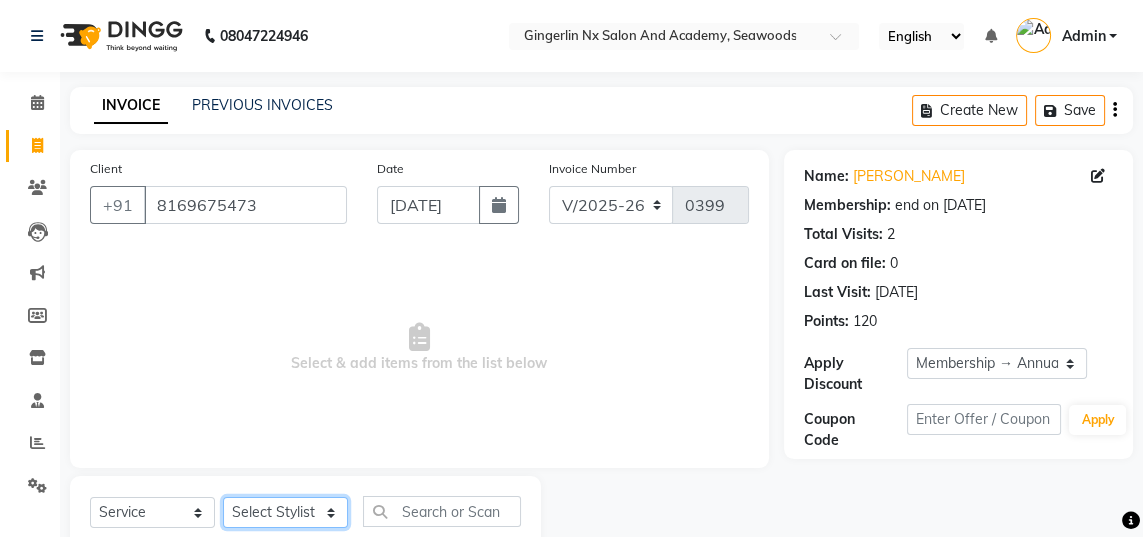click on "Select Stylist Jaya Sajida Samar Sashina Sheetal Tosif" 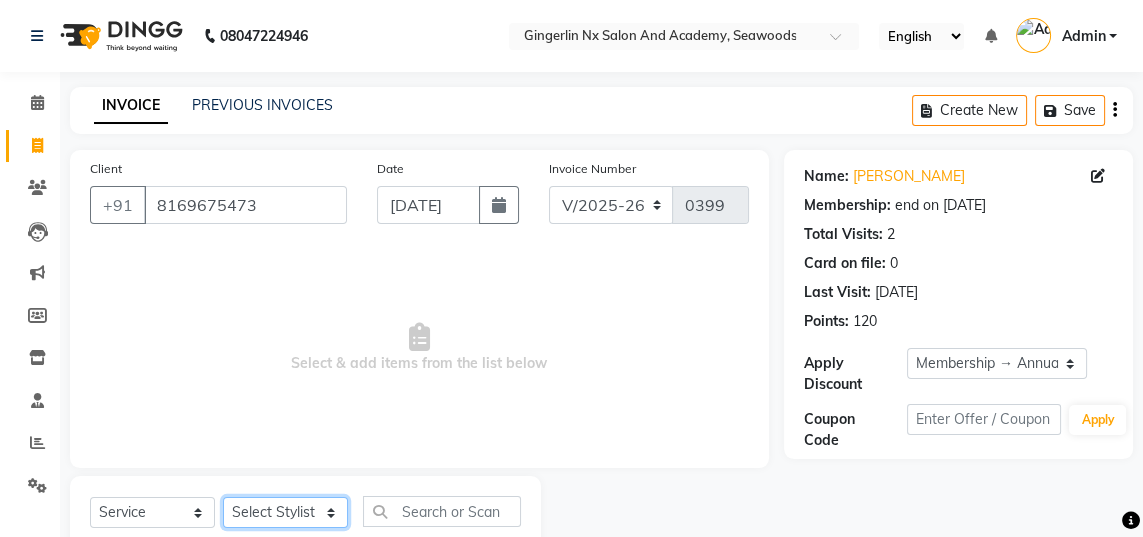 select on "84225" 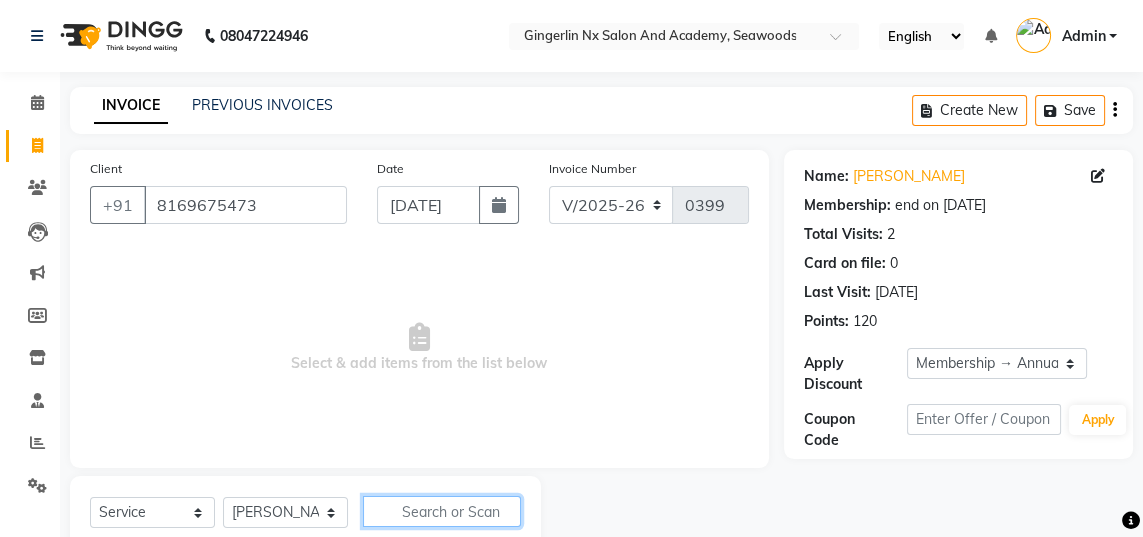 click 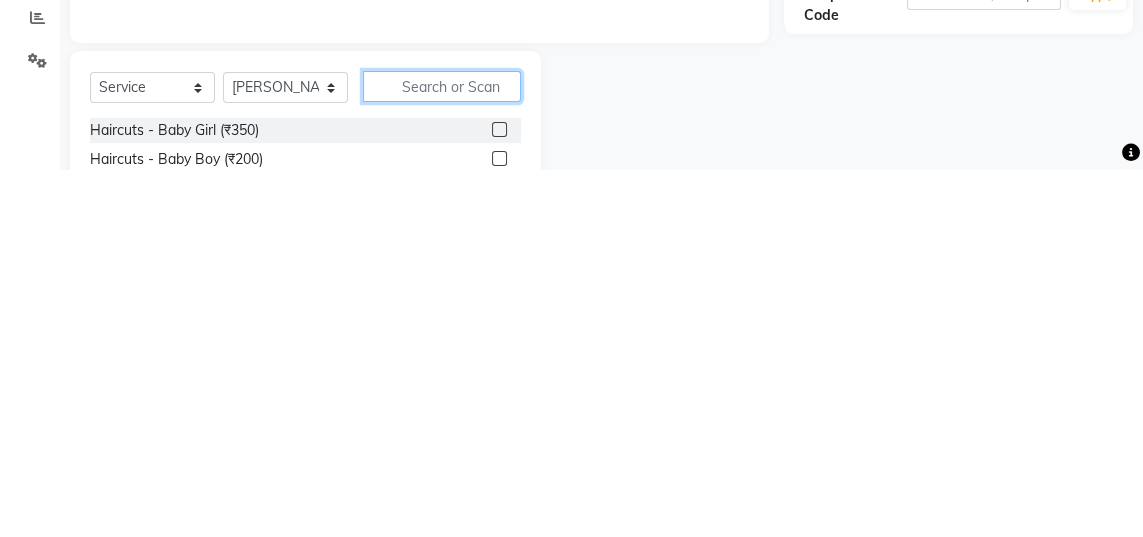 scroll, scrollTop: 58, scrollLeft: 0, axis: vertical 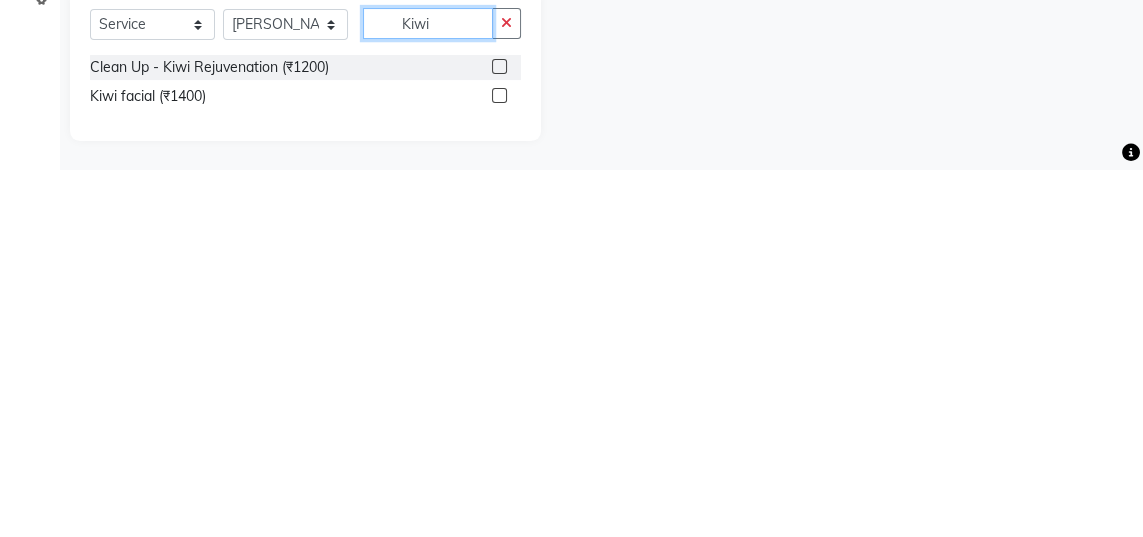 type on "Kiwi" 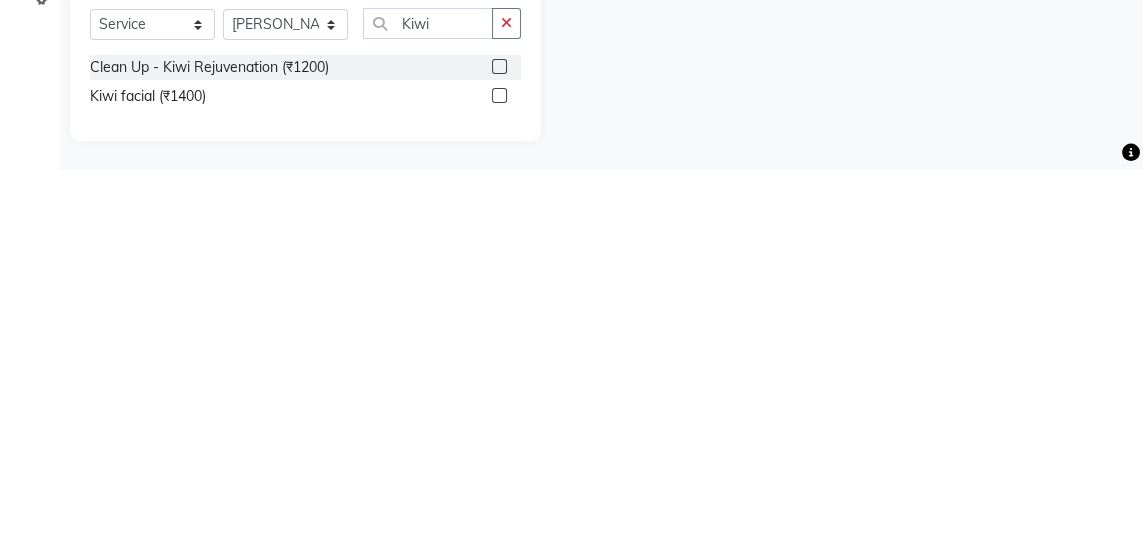 click 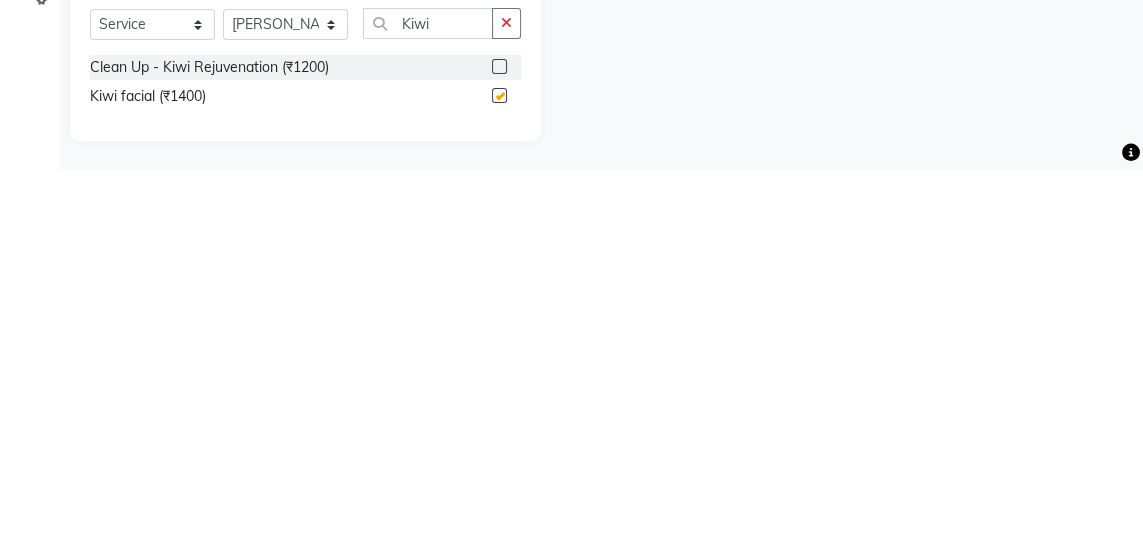 scroll, scrollTop: 120, scrollLeft: 0, axis: vertical 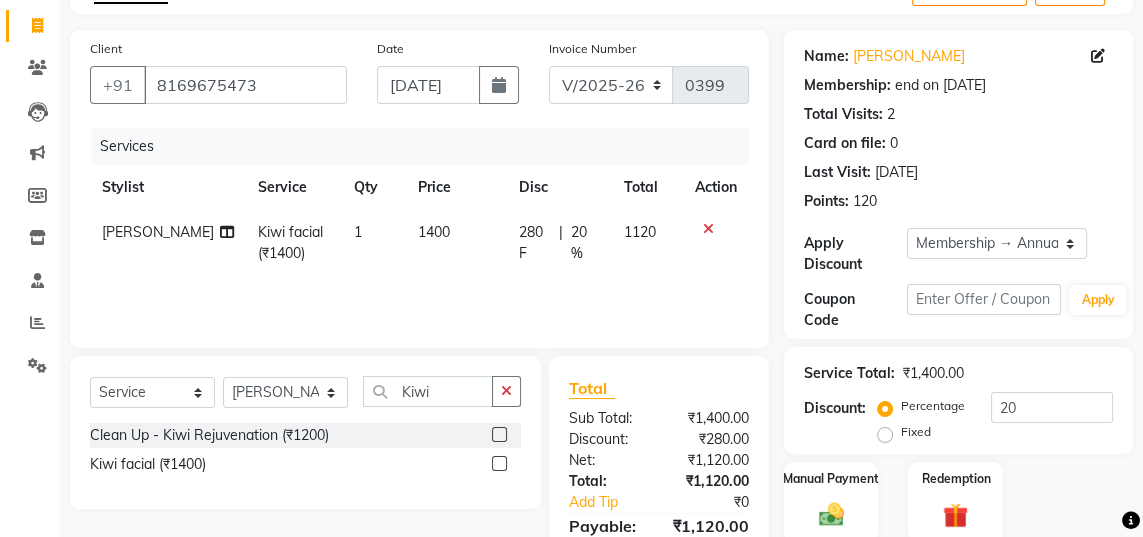 checkbox on "false" 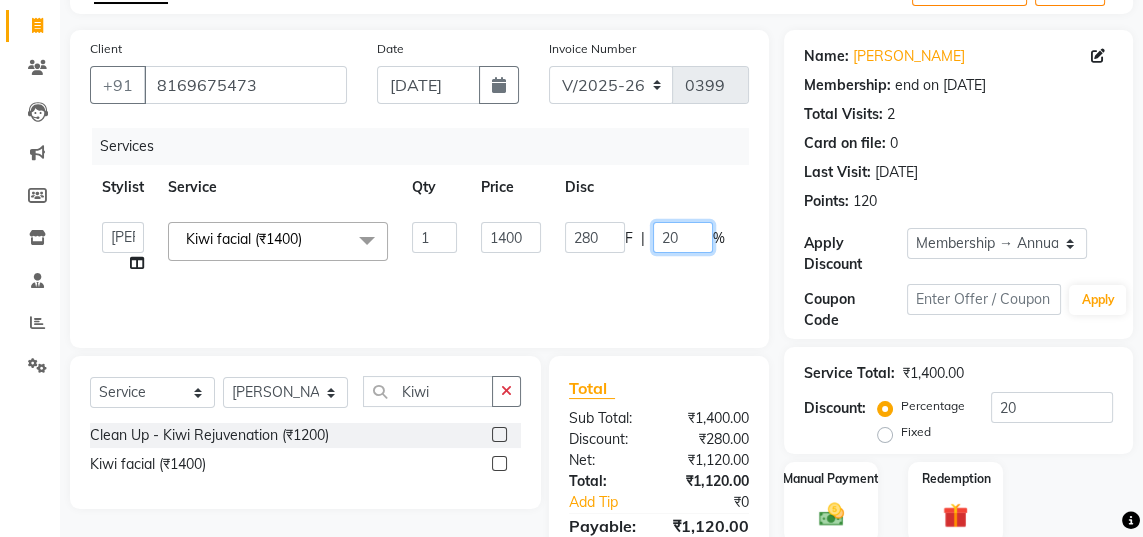 click on "20" 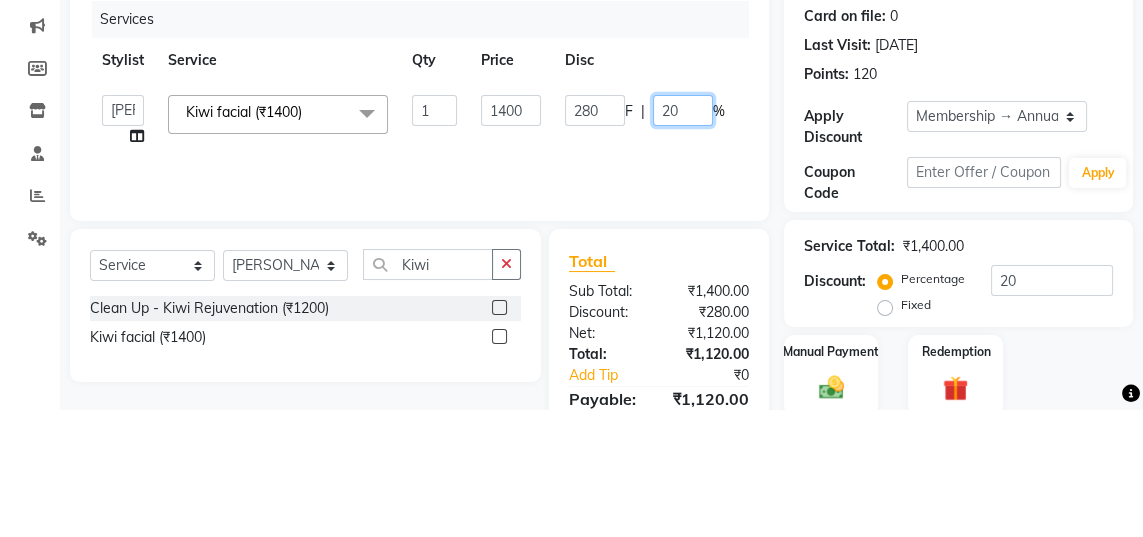 type on "2" 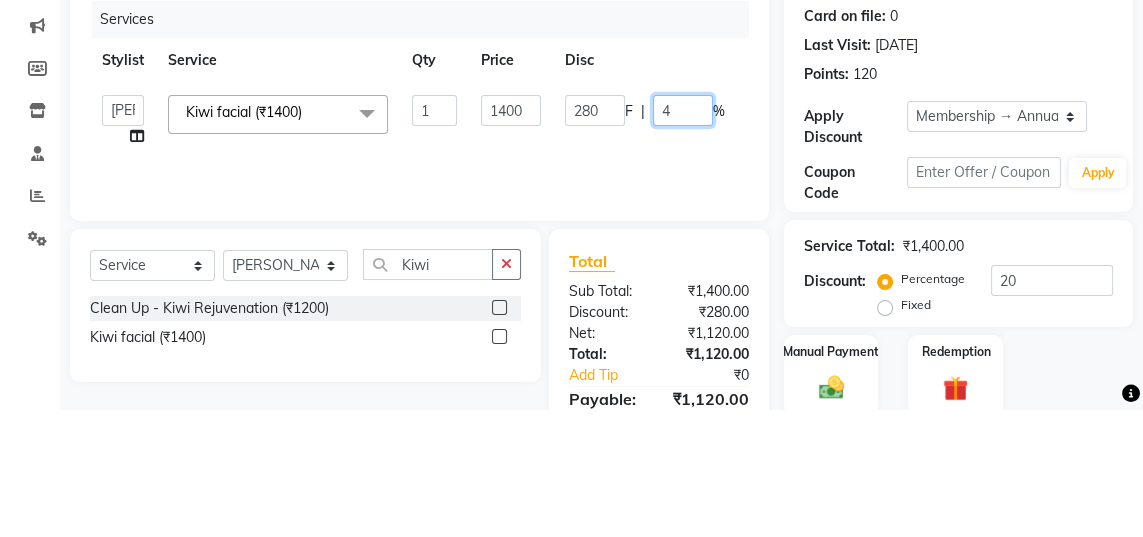 type on "40" 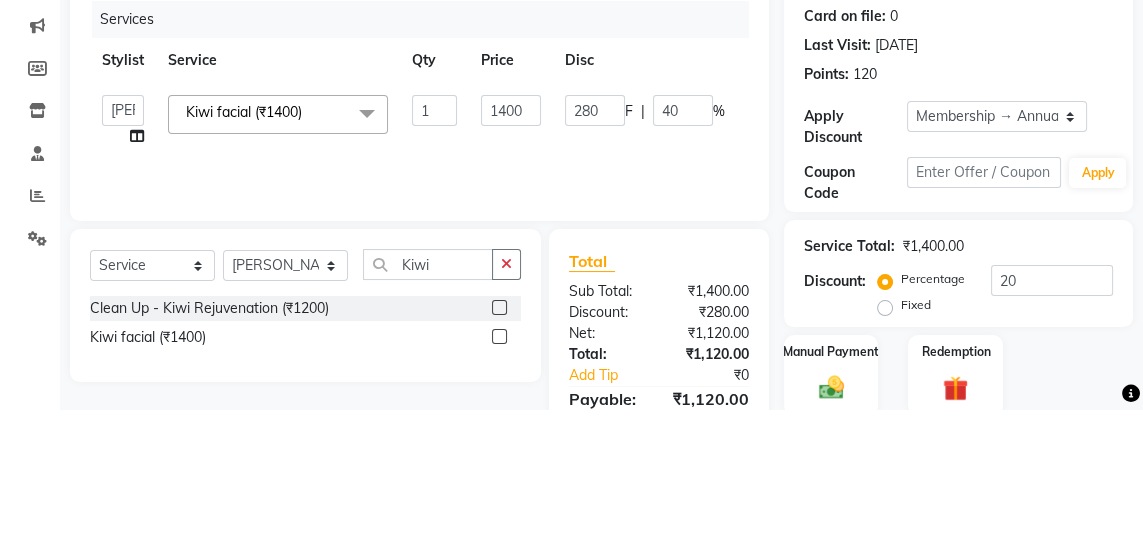 click on "Services Stylist Service Qty Price Disc Total Action  Jaya   Sajida   Samar   Sashina   Sheetal   Tosif  Kiwi facial (₹1400)  x Haircuts - Baby Girl (₹350) Haircuts - Baby Boy (₹200) Haircuts senior st- Male (₹300) Haircuts Regular - Female  (₹650) Haircuts - Fringe (₹150) Face wax full (₹250) smart bond upto shoulder (₹1000) smart bond below shoulder (₹1200) Haircuts Sr. Stylist - Female  (₹800) Haircuts Director - Female  (₹1000) Haircuts Sr. Stylist - Male (₹300) Haircuts Director- Male (₹500) streaks (₹250) cystein wash upto shoulder (₹350) cystien wash below shoulder (₹350) Botox (₹5000) Nanoplastia (₹6000) Makeup (₹2500) Olaplex (₹1500) Back neck bleach (₹400) Neck bleach (₹400) Arms bleach (₹600) Feet bleach  (₹300) Back bleach (₹600) Half leg bleach (₹600) Full legs bleach  (₹800) Charcol faical (₹2800) Radiance  (₹2500) Face bleach (₹400) D tan face  (₹850) D tan hand (₹1200) D tan feet (₹500) Sealer (₹1300) Taksh mask (₹1080) 1 F" 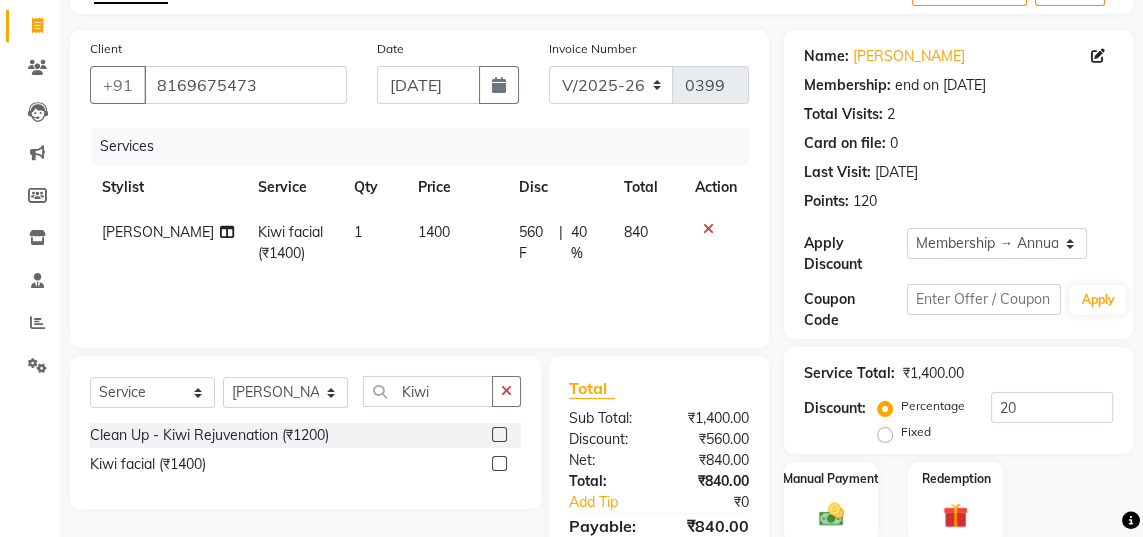 click 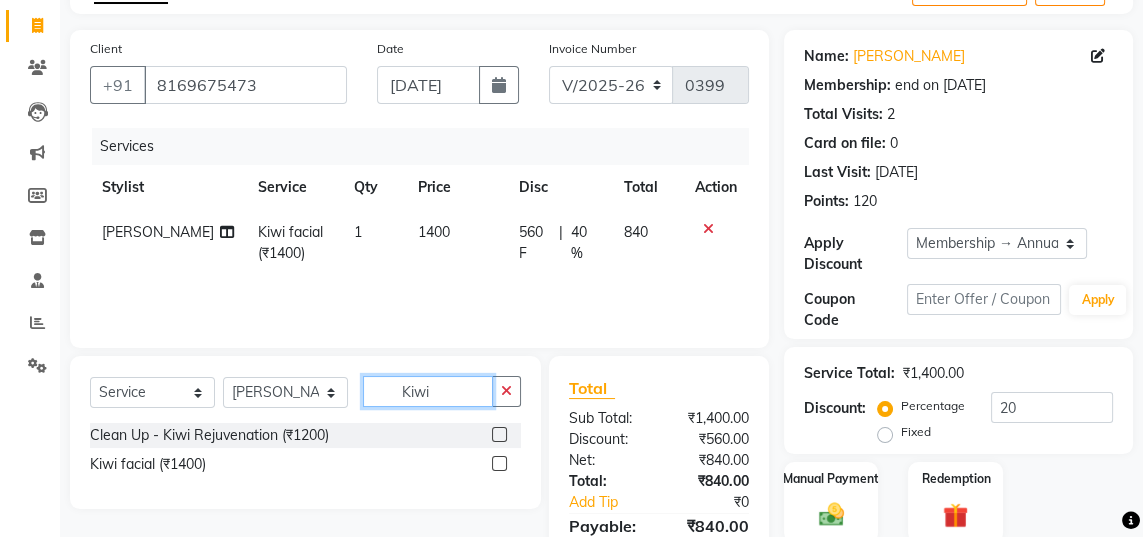 type 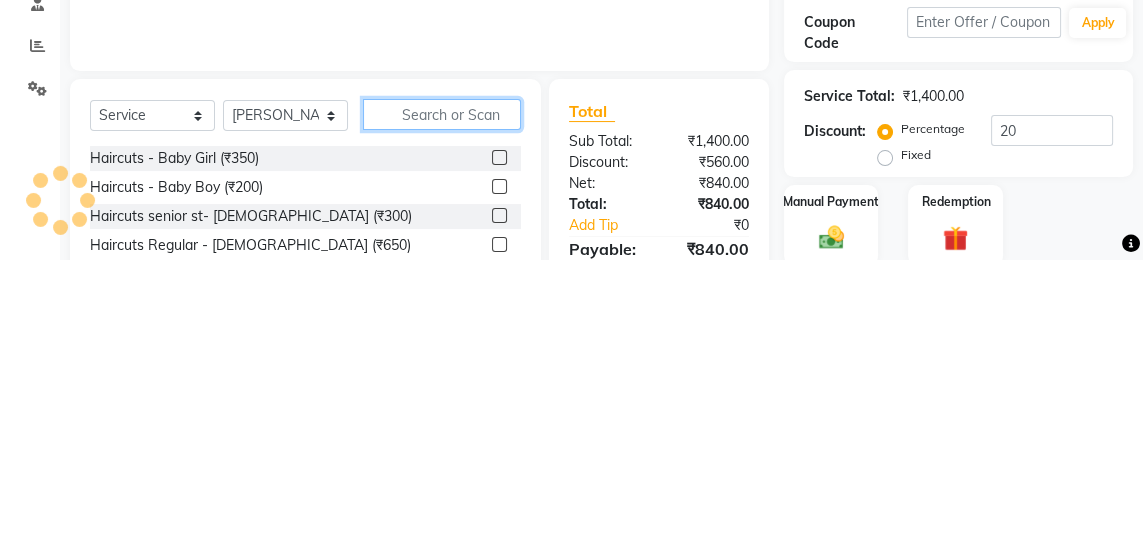 scroll, scrollTop: 120, scrollLeft: 0, axis: vertical 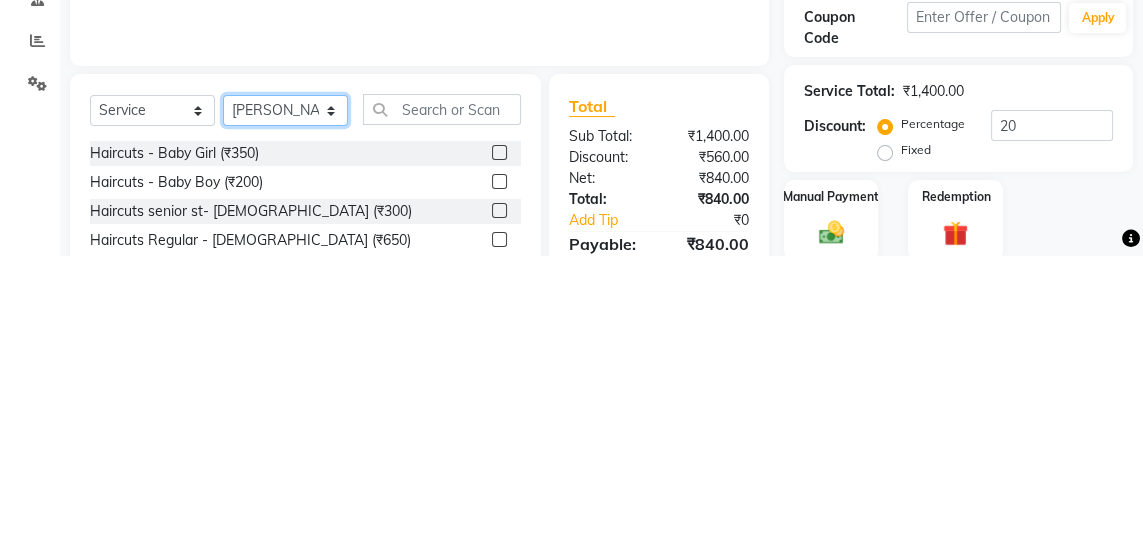 click on "Select Stylist Jaya Sajida Samar Sashina Sheetal Tosif" 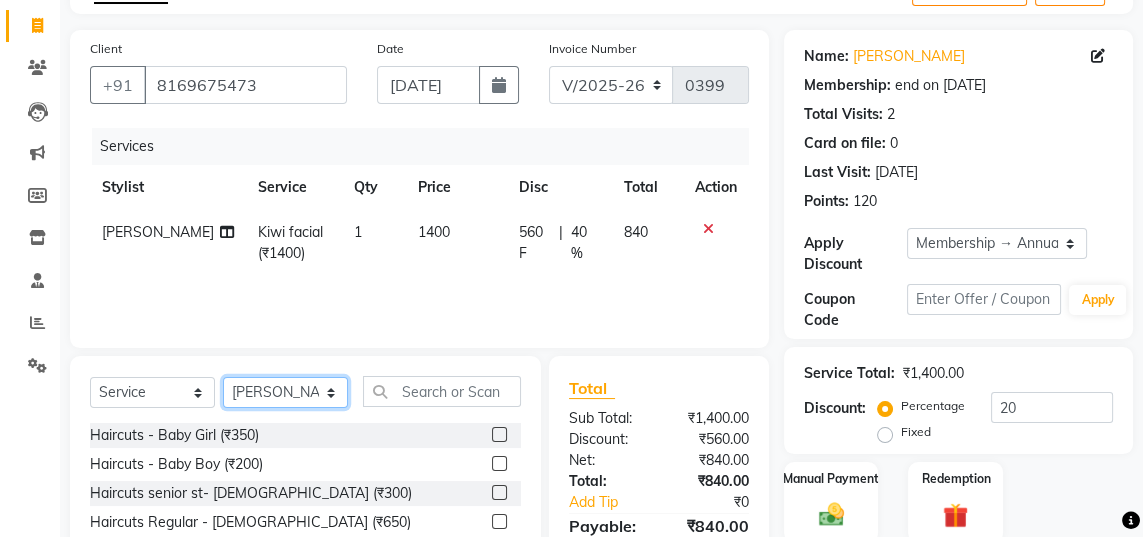 click on "Select Stylist Jaya Sajida Samar Sashina Sheetal Tosif" 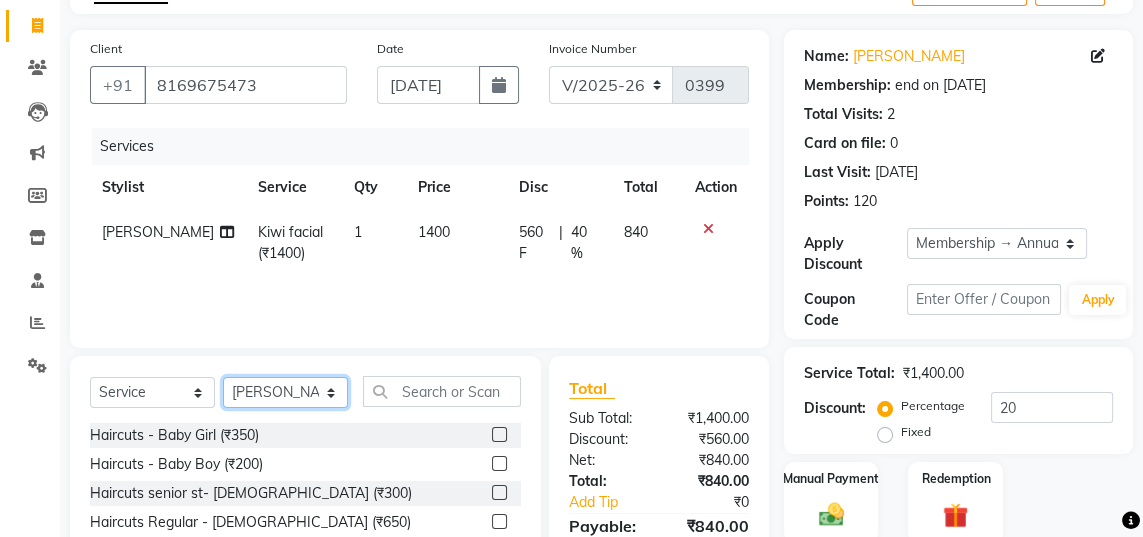 select on "81165" 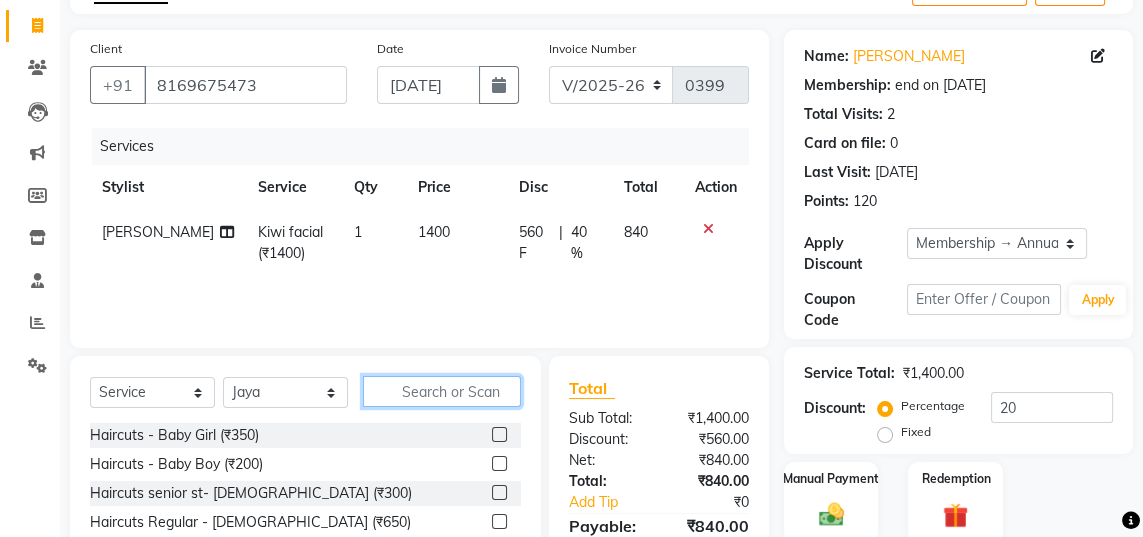 click 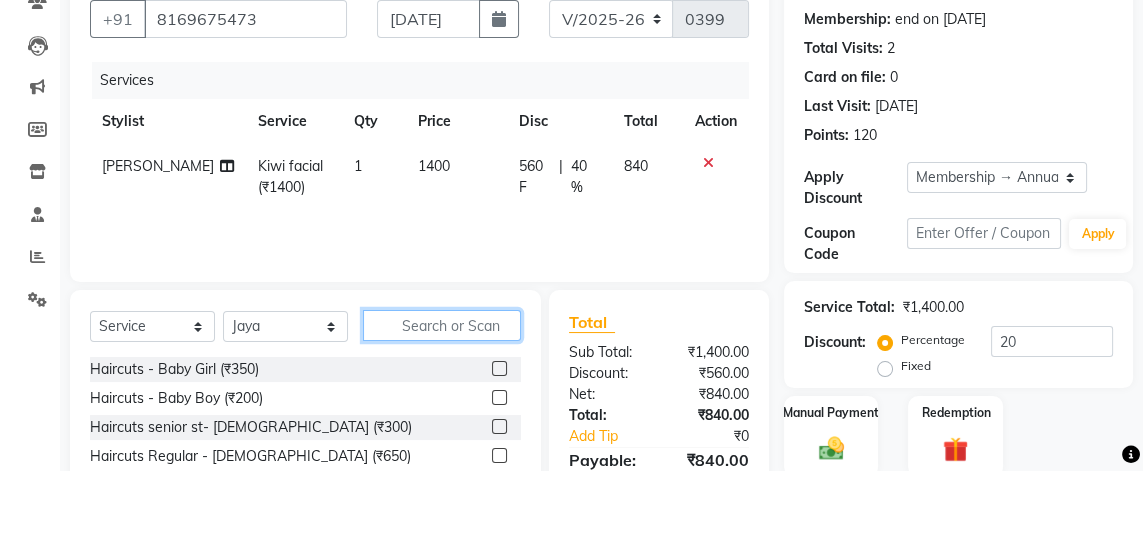 scroll, scrollTop: 120, scrollLeft: 0, axis: vertical 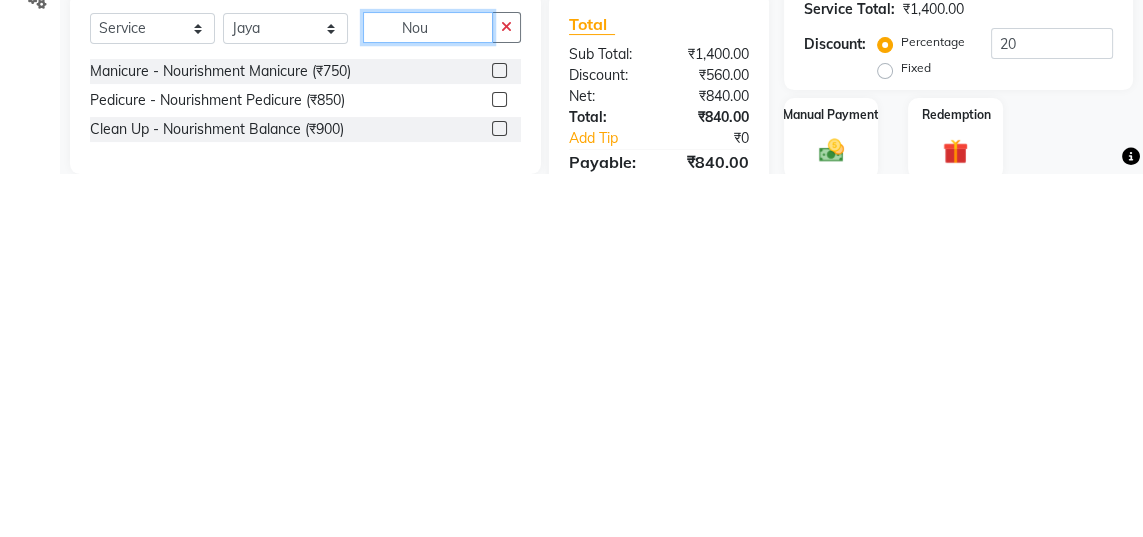 type on "Nou" 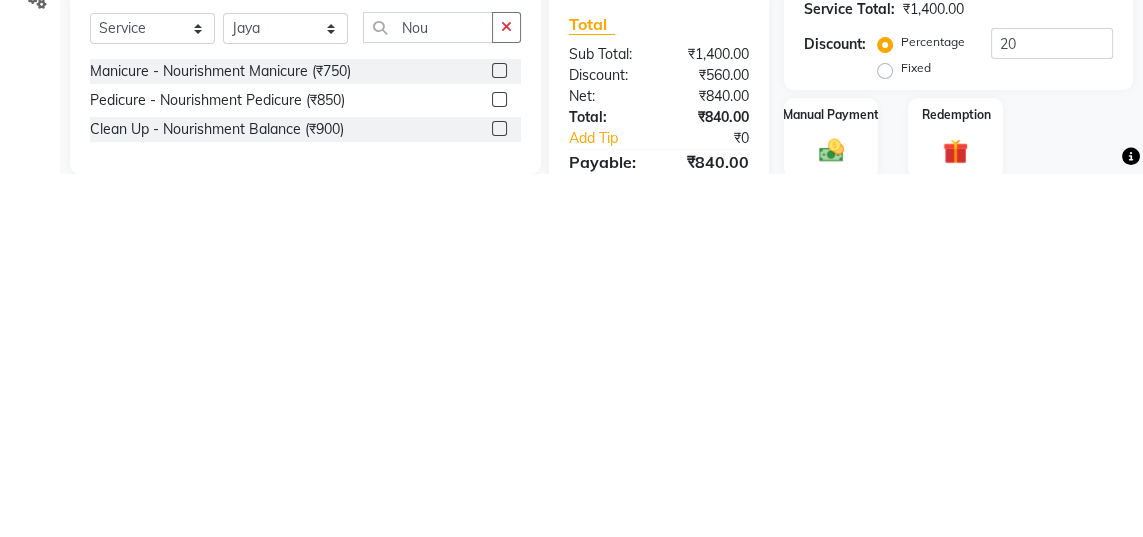 click 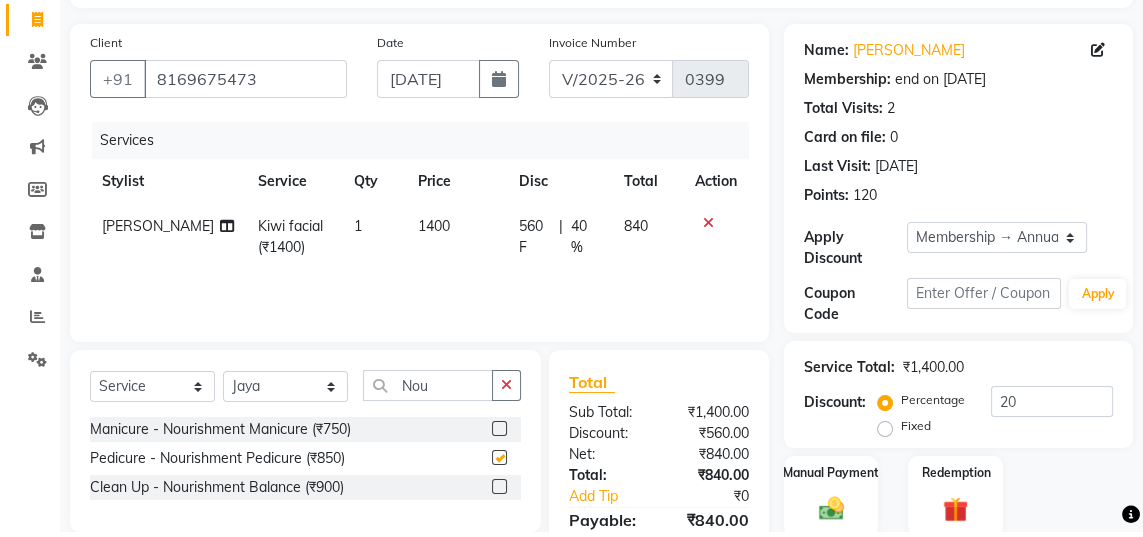 scroll, scrollTop: 120, scrollLeft: 0, axis: vertical 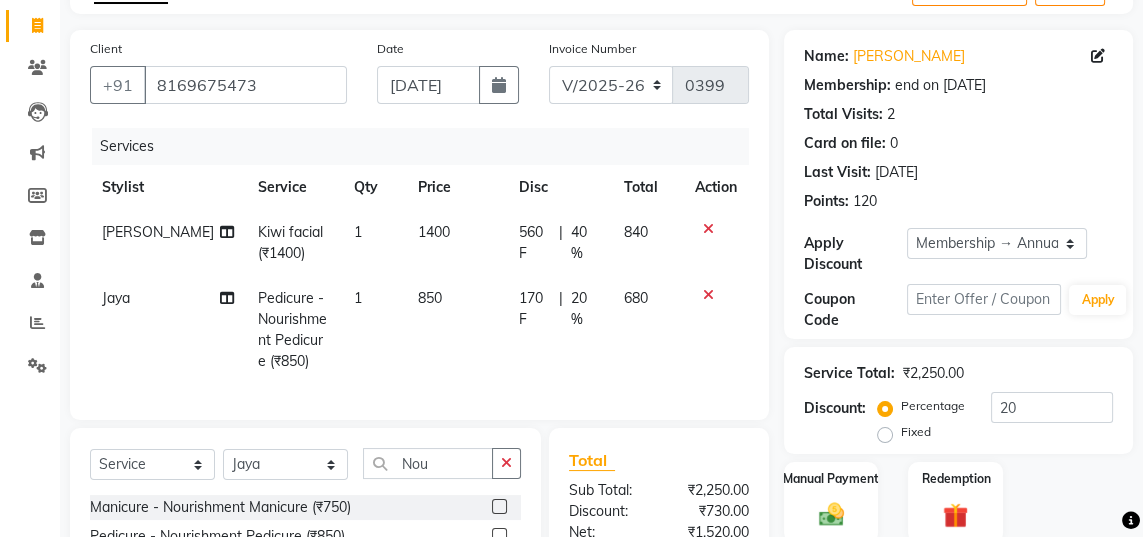 checkbox on "false" 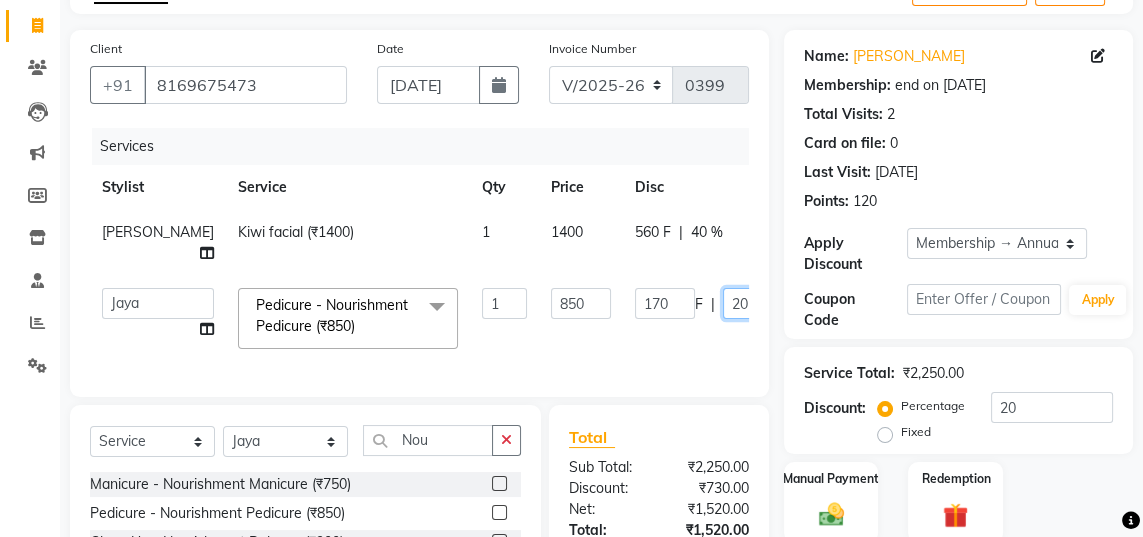 click on "20" 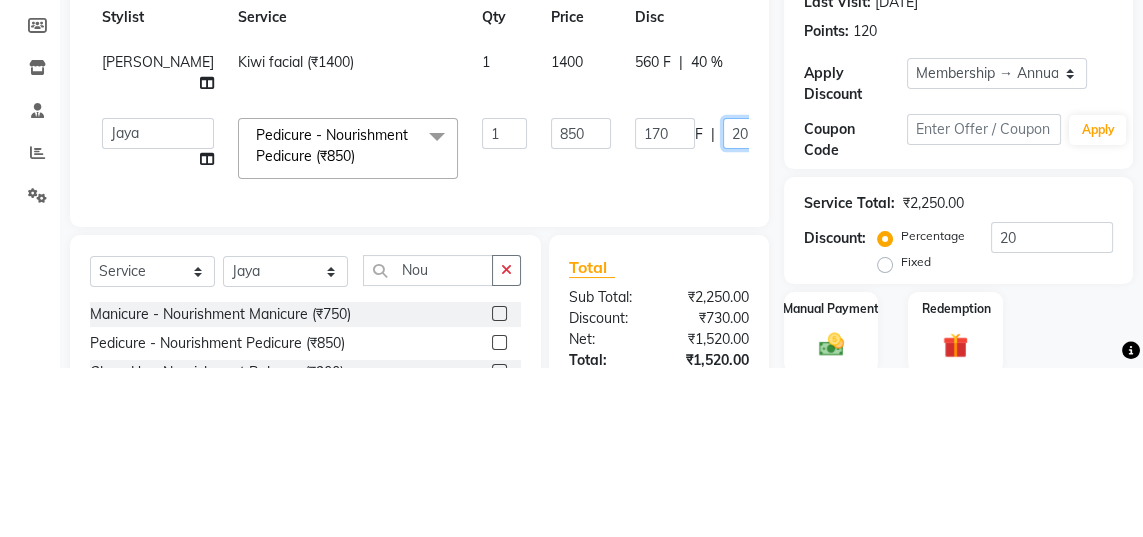 type on "2" 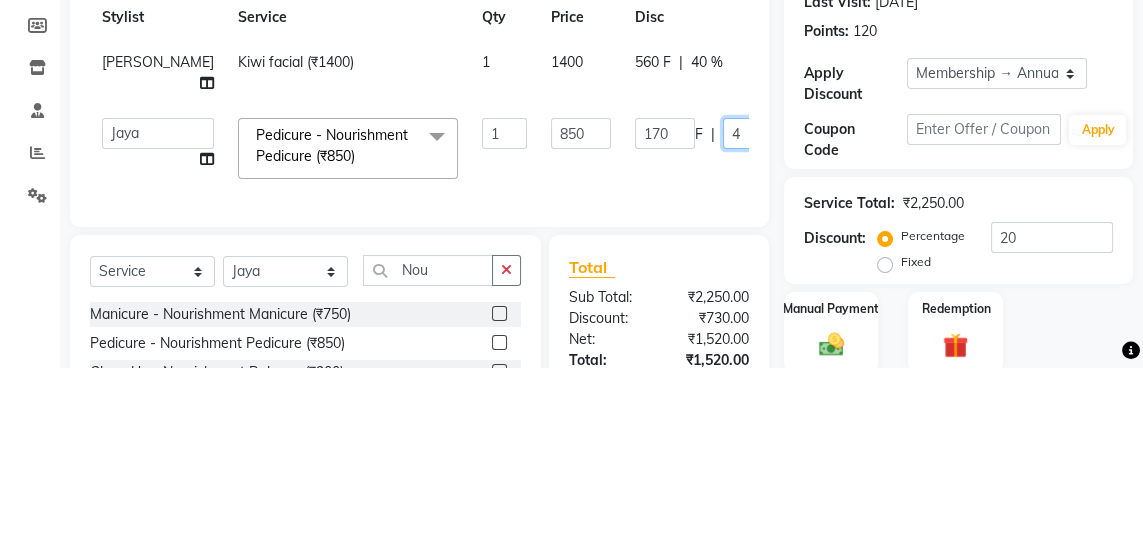 type on "40" 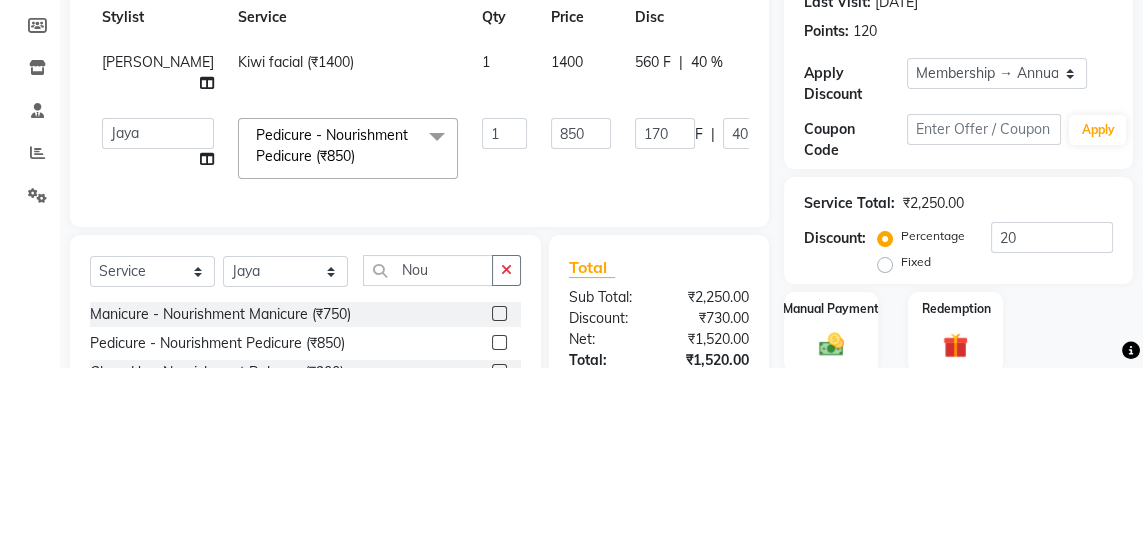 click on "Client +91 8169675473 Date 11-07-2025 Invoice Number V/2025 V/2025-26 0399 Services Stylist Service Qty Price Disc Total Action Sajida Kiwi facial (₹1400) 1 1400 560 F | 40 % 840  Jaya   Sajida   Samar   Sashina   Sheetal   Tosif  Pedicure - Nourishment Pedicure (₹850)  x Haircuts - Baby Girl (₹350) Haircuts - Baby Boy (₹200) Haircuts senior st- Male (₹300) Haircuts Regular - Female  (₹650) Haircuts - Fringe (₹150) Face wax full (₹250) smart bond upto shoulder (₹1000) smart bond below shoulder (₹1200) Haircuts Sr. Stylist - Female  (₹800) Haircuts Director - Female  (₹1000) Haircuts Sr. Stylist - Male (₹300) Haircuts Director- Male (₹500) streaks (₹250) cystein wash upto shoulder (₹350) cystien wash below shoulder (₹350) Botox (₹5000) Nanoplastia (₹6000) Makeup (₹2500) Olaplex (₹1500) Back neck bleach (₹400) Neck bleach (₹400) Arms bleach (₹600) Feet bleach  (₹300) Back bleach (₹600) Half leg bleach (₹600) Full legs bleach  (₹800) Radiance  (₹2500) 1" 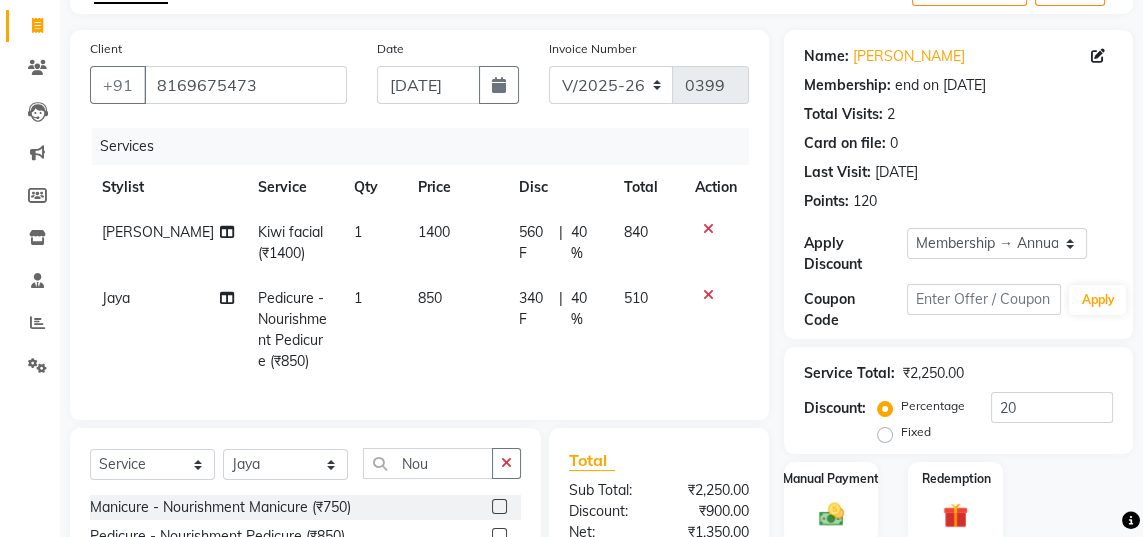 scroll, scrollTop: 195, scrollLeft: 0, axis: vertical 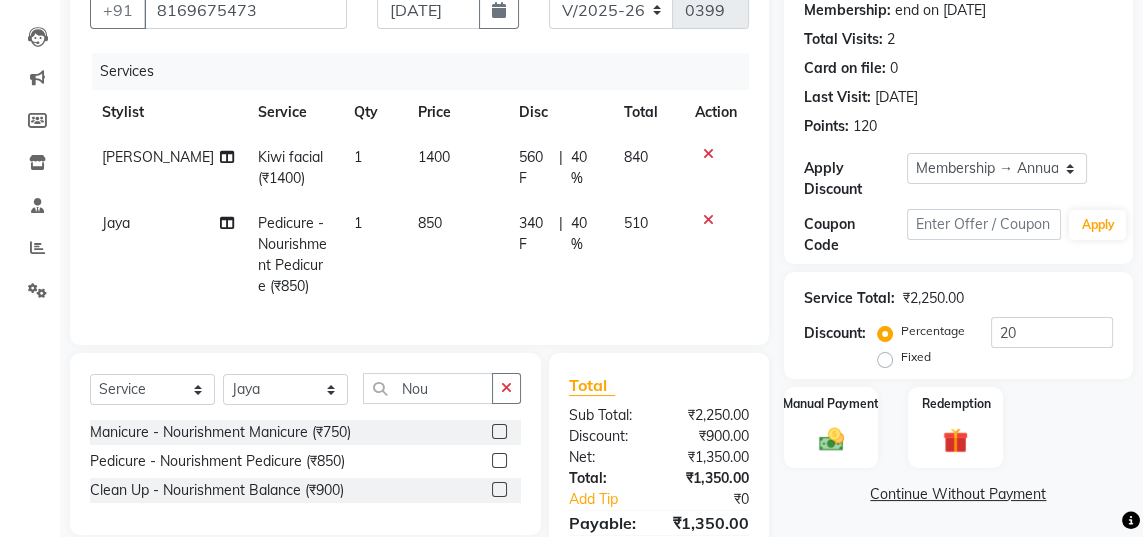 click on "Manual Payment" 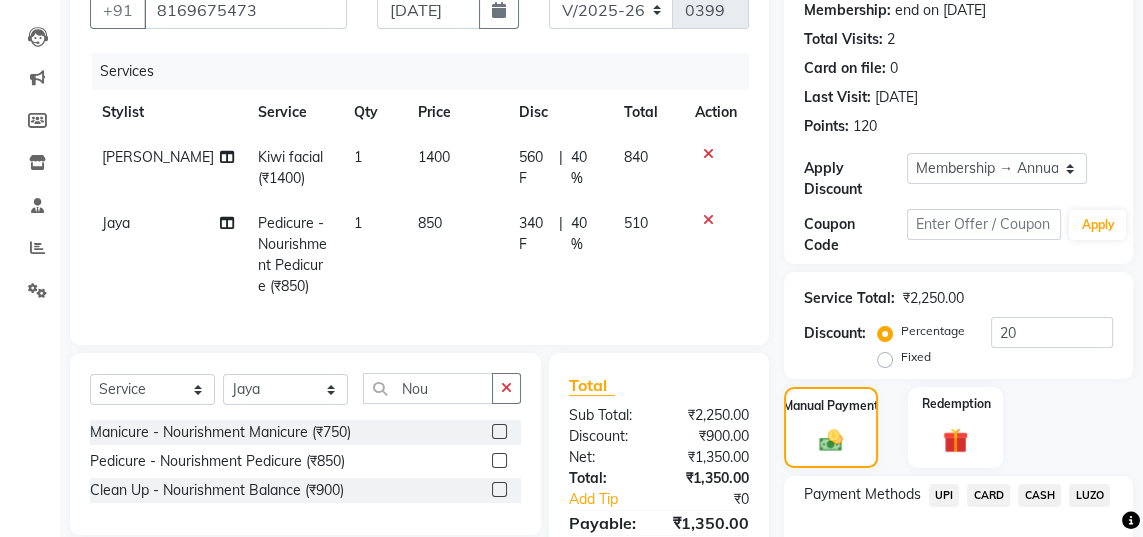 click on "CASH" 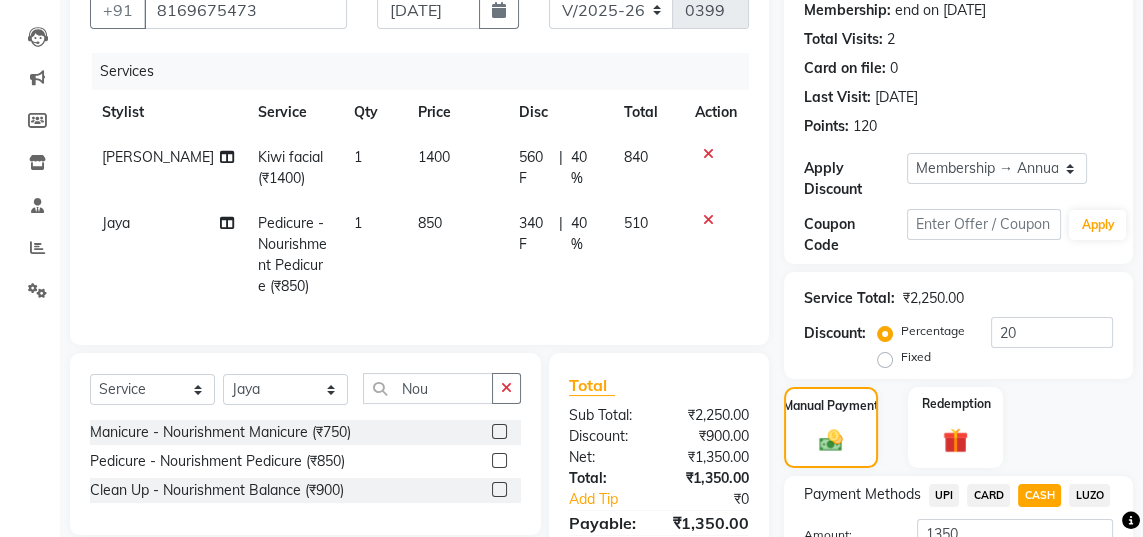 scroll, scrollTop: 256, scrollLeft: 0, axis: vertical 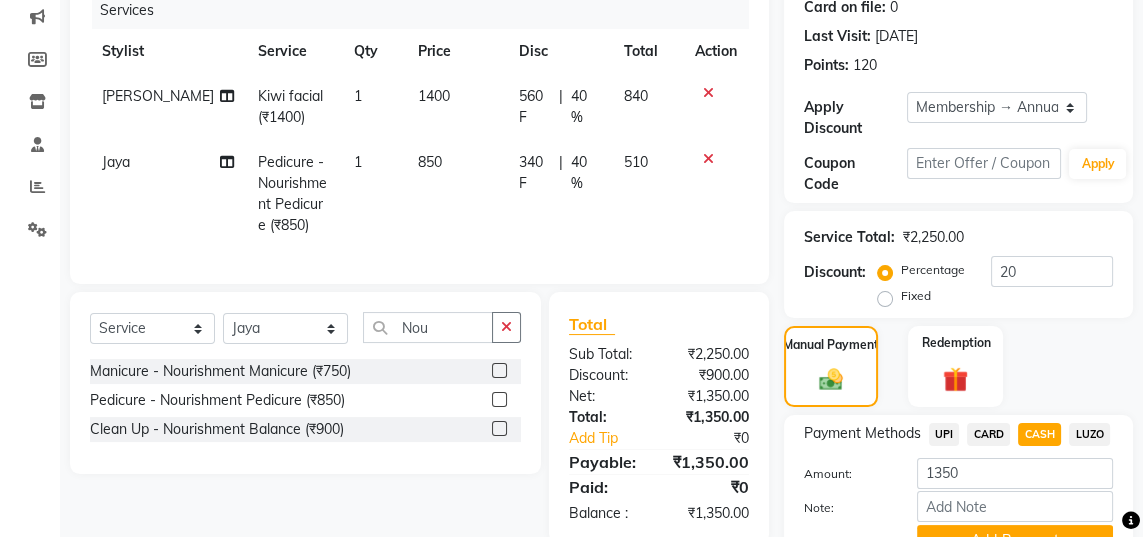 click on "Add Payment" 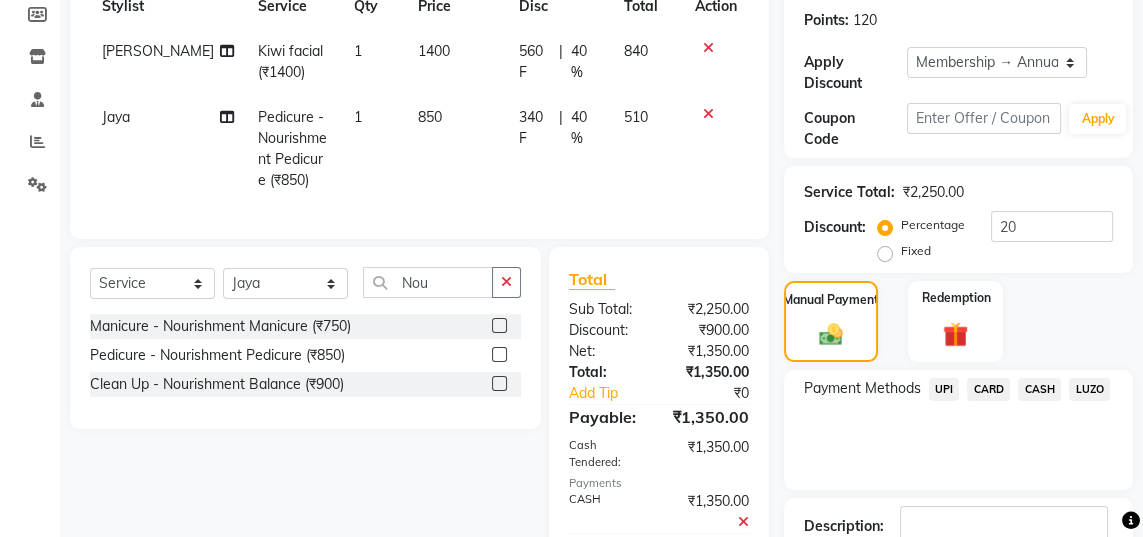 scroll, scrollTop: 389, scrollLeft: 0, axis: vertical 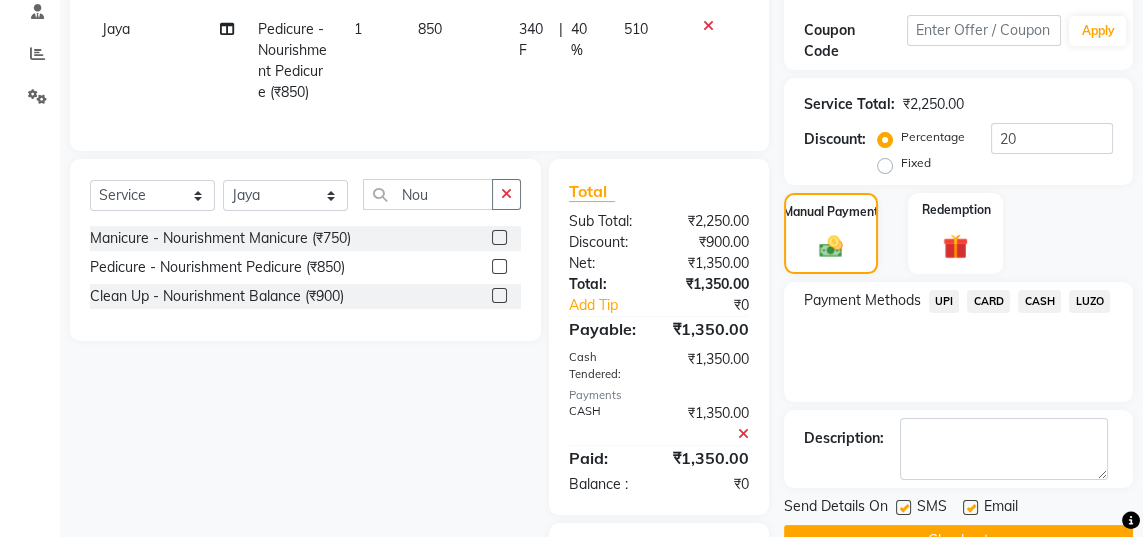 click on "Checkout" 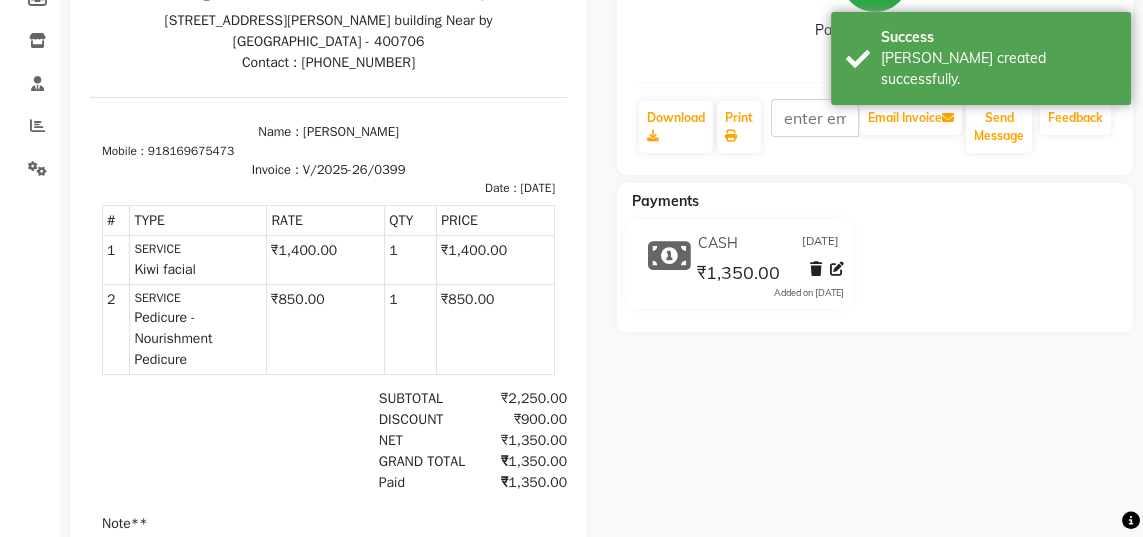 scroll, scrollTop: 396, scrollLeft: 0, axis: vertical 